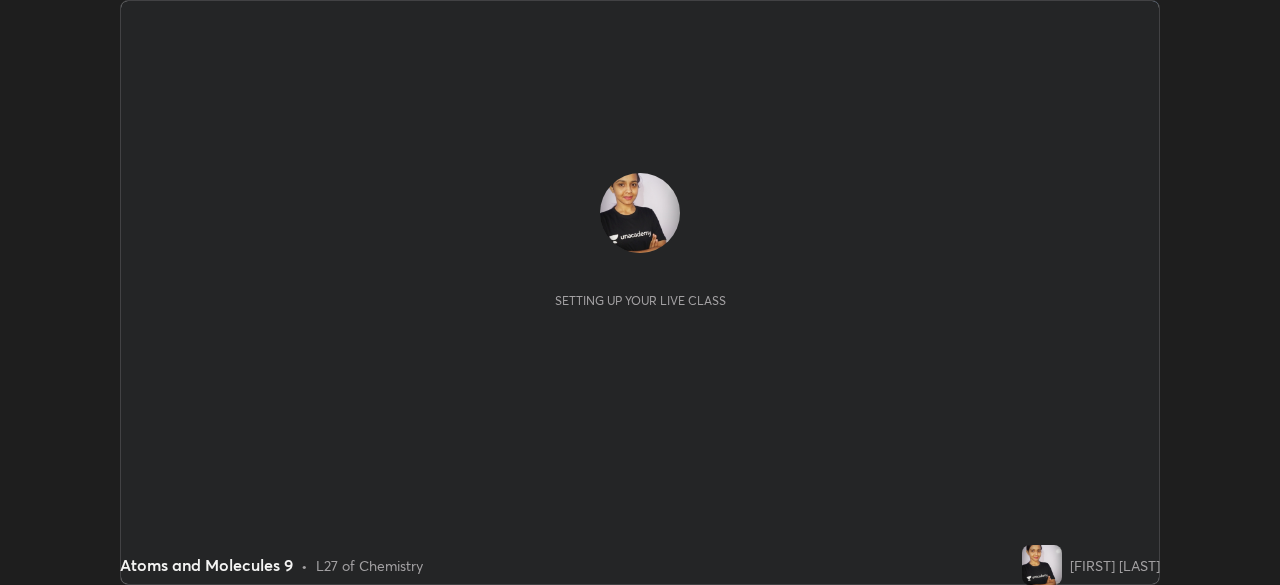 scroll, scrollTop: 0, scrollLeft: 0, axis: both 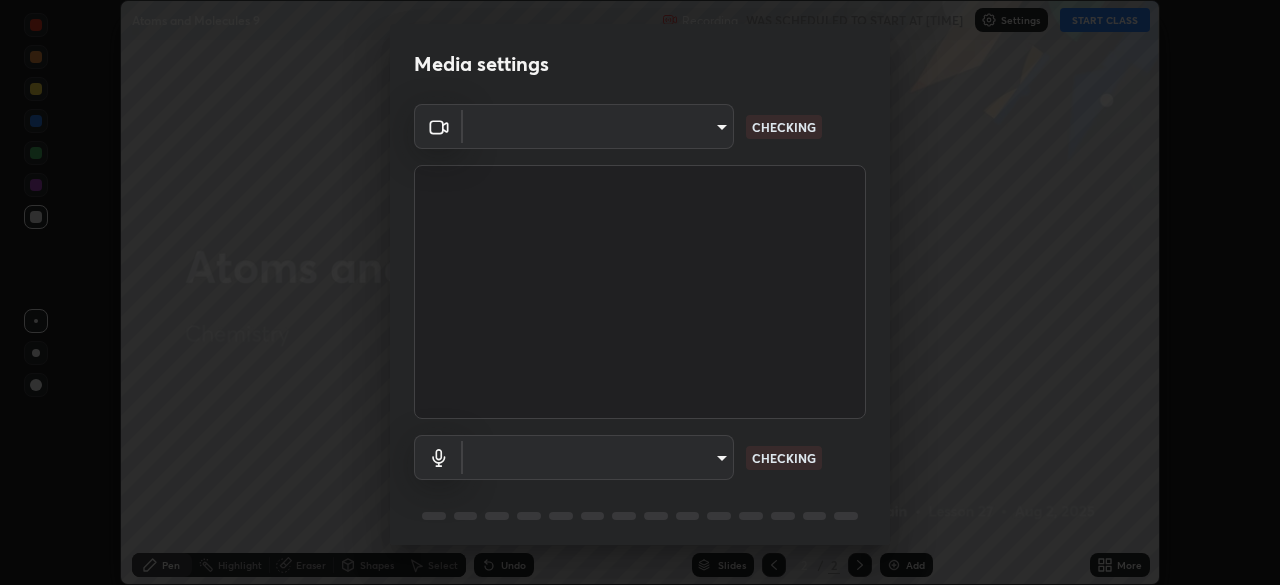 type on "c5250e0033f86073e47e35d4847cc9c1a24b245f2a7491fcad8566f42c24f5f3" 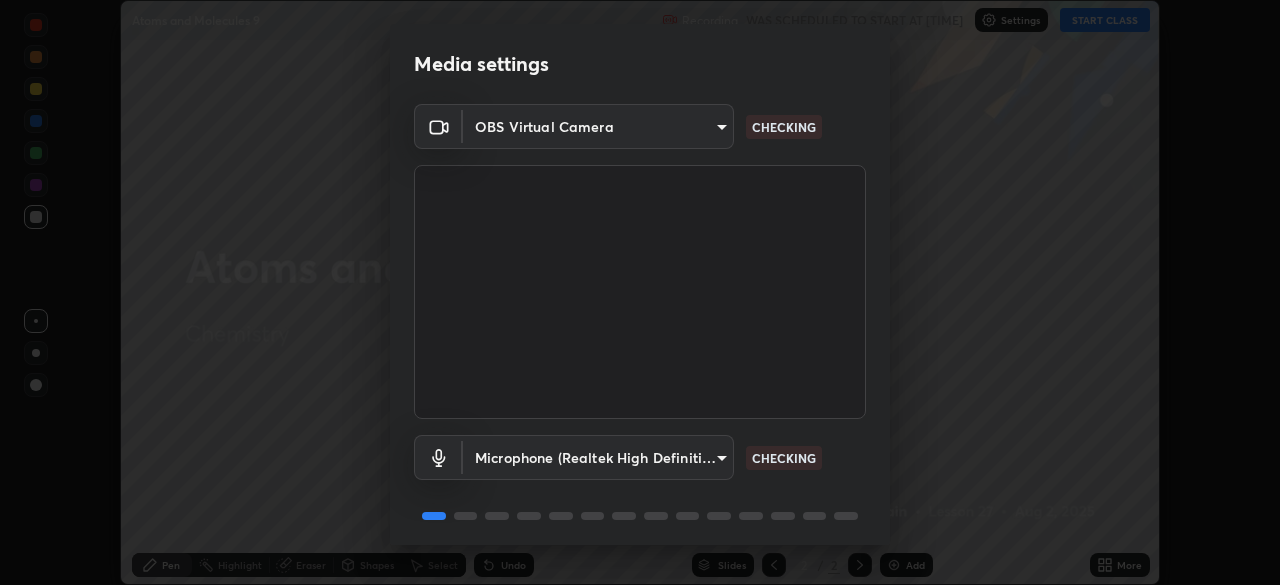 scroll, scrollTop: 71, scrollLeft: 0, axis: vertical 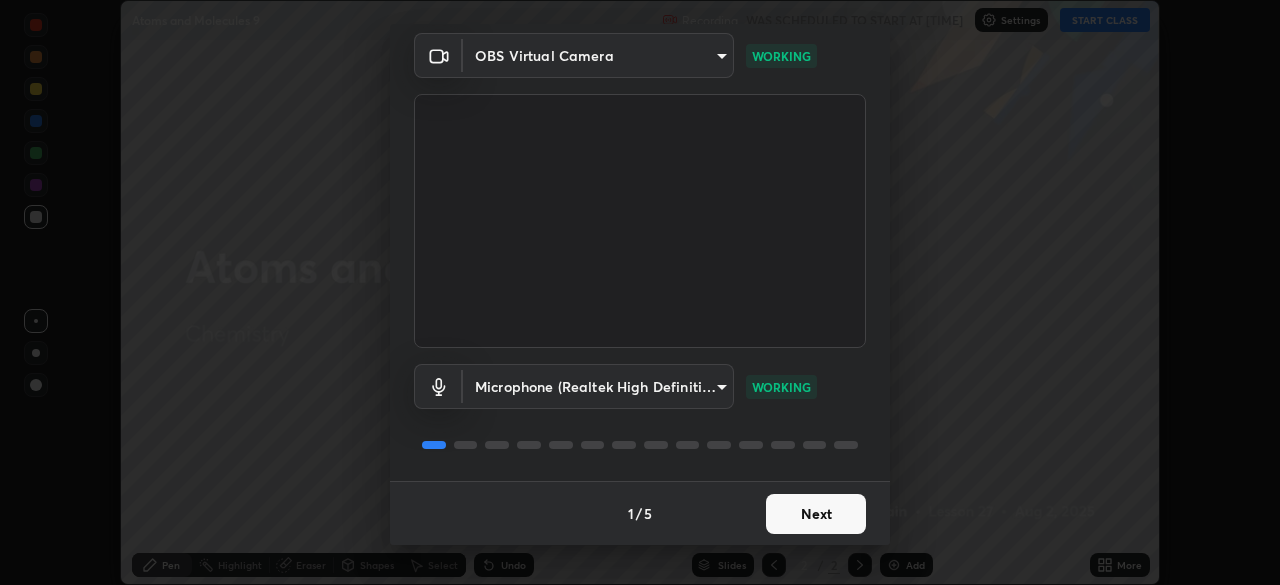 click on "Next" at bounding box center (816, 514) 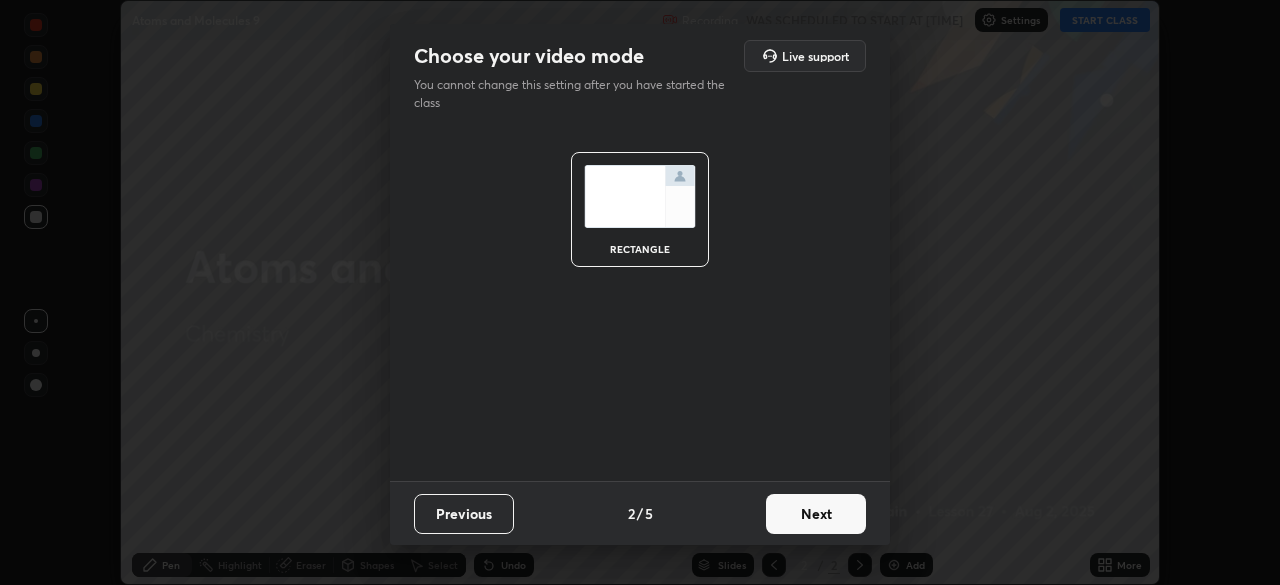 click on "Next" at bounding box center (816, 514) 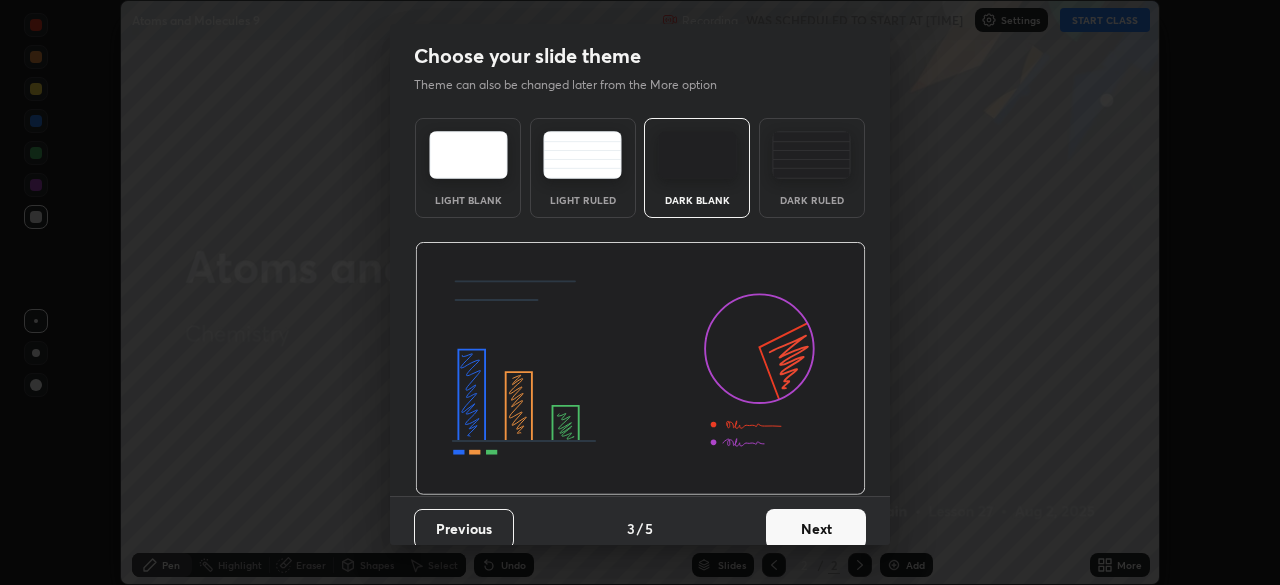 click on "Next" at bounding box center [816, 529] 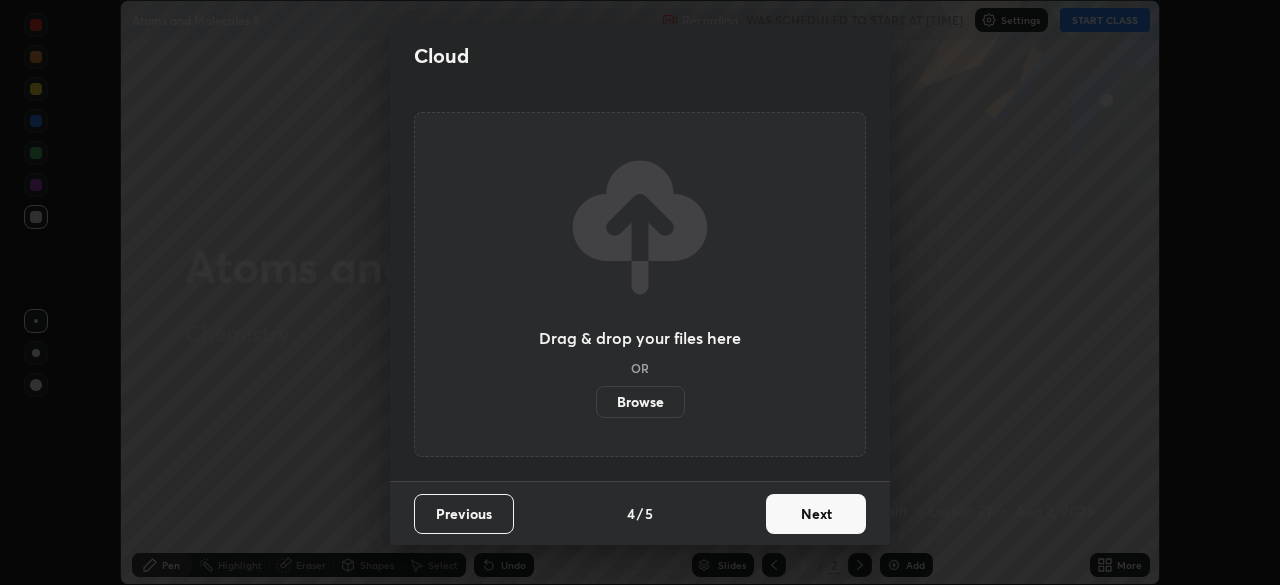 click on "Next" at bounding box center (816, 514) 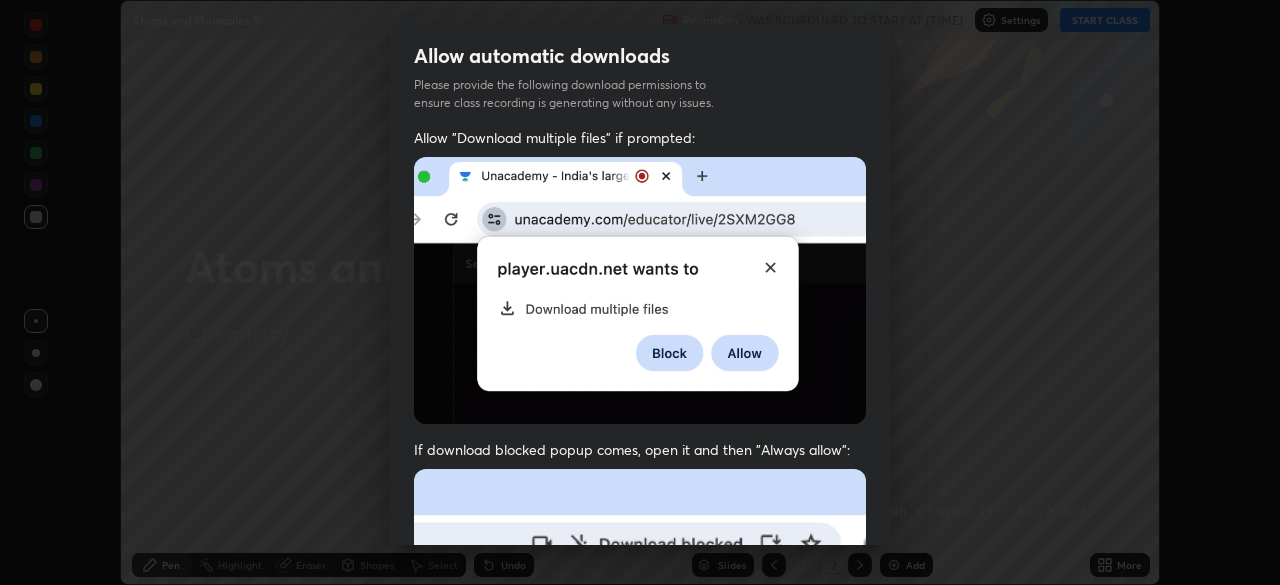 click at bounding box center [640, 687] 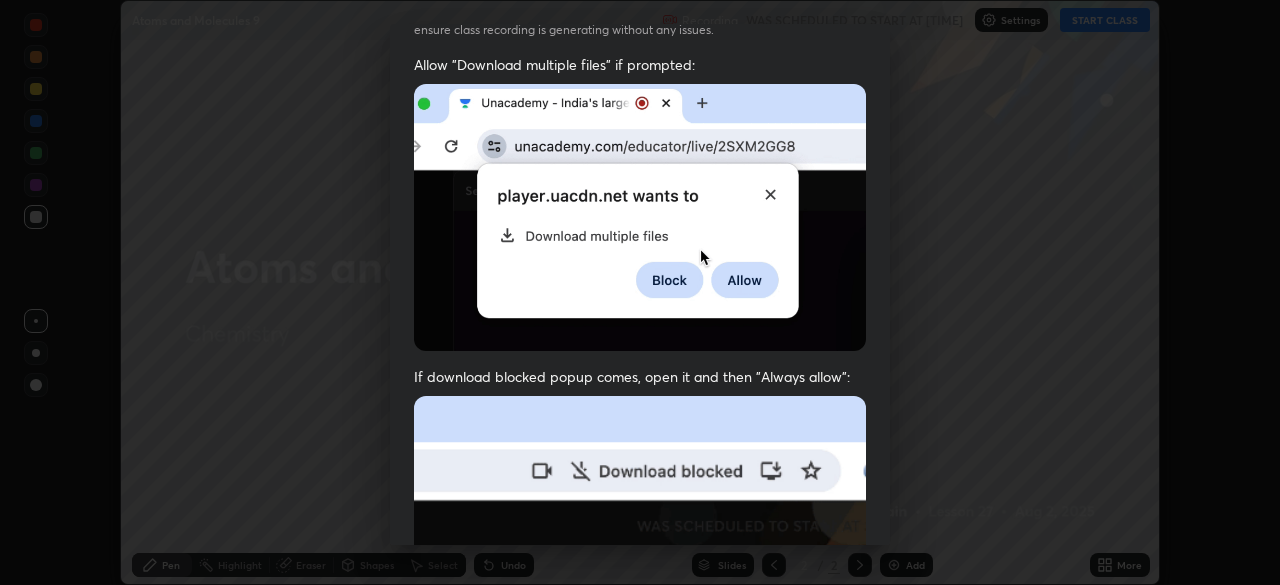 scroll, scrollTop: 178, scrollLeft: 0, axis: vertical 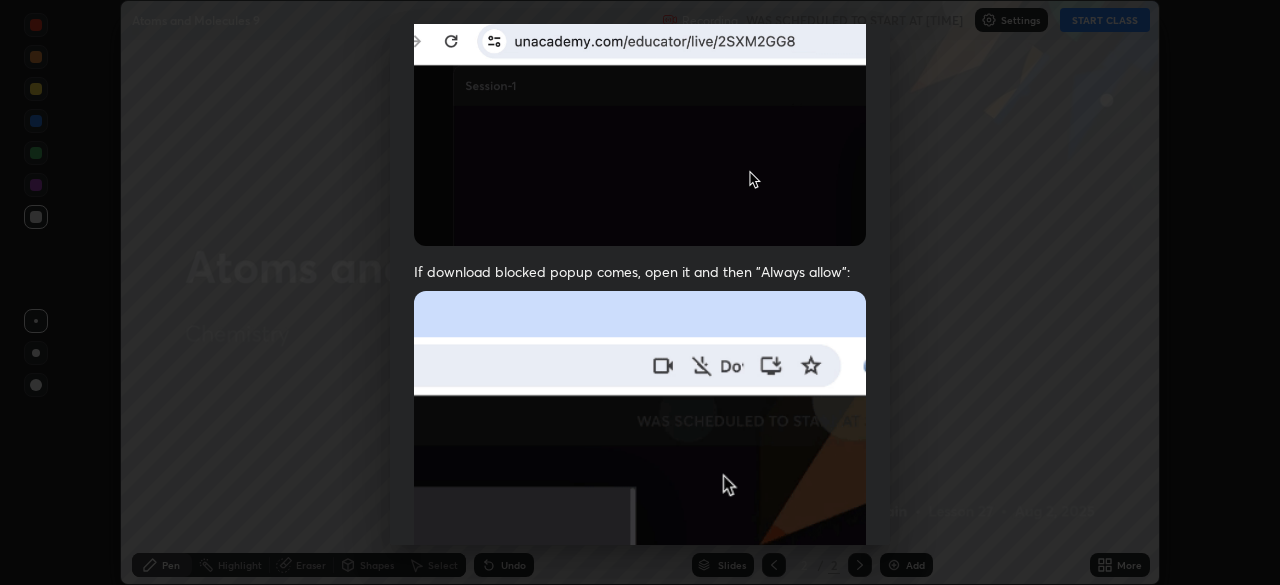 click at bounding box center (640, 509) 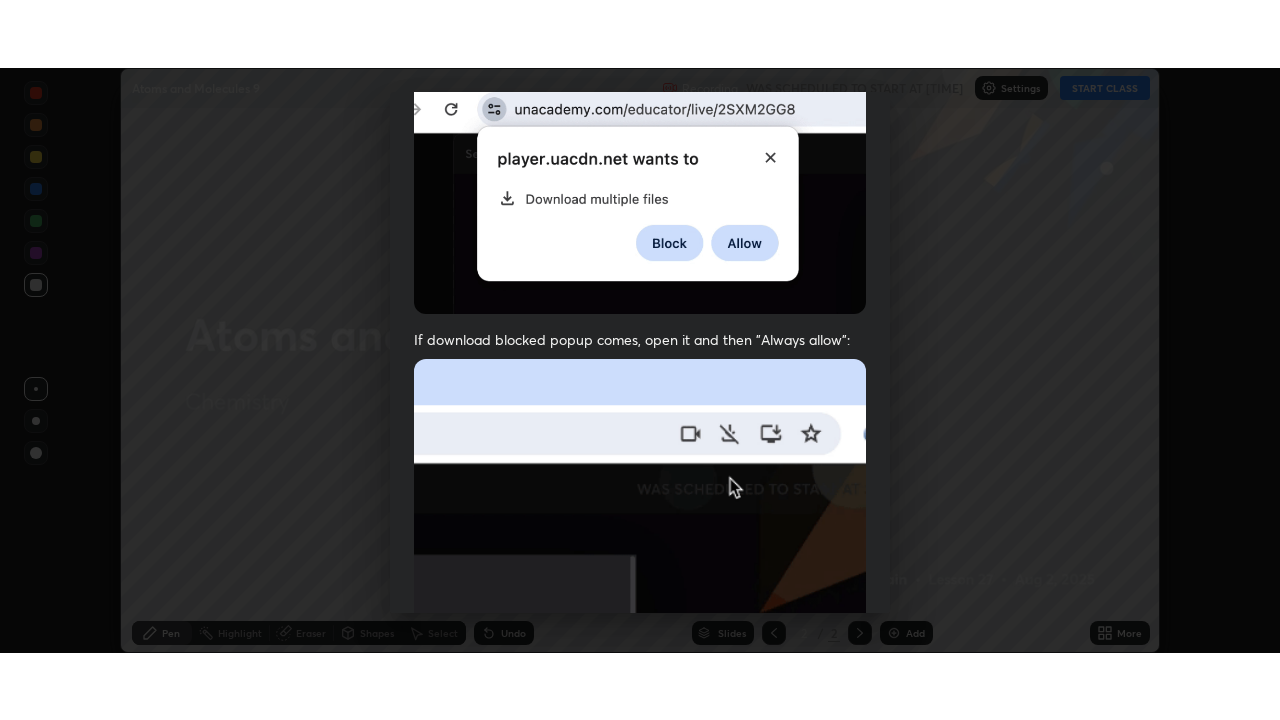 scroll, scrollTop: 479, scrollLeft: 0, axis: vertical 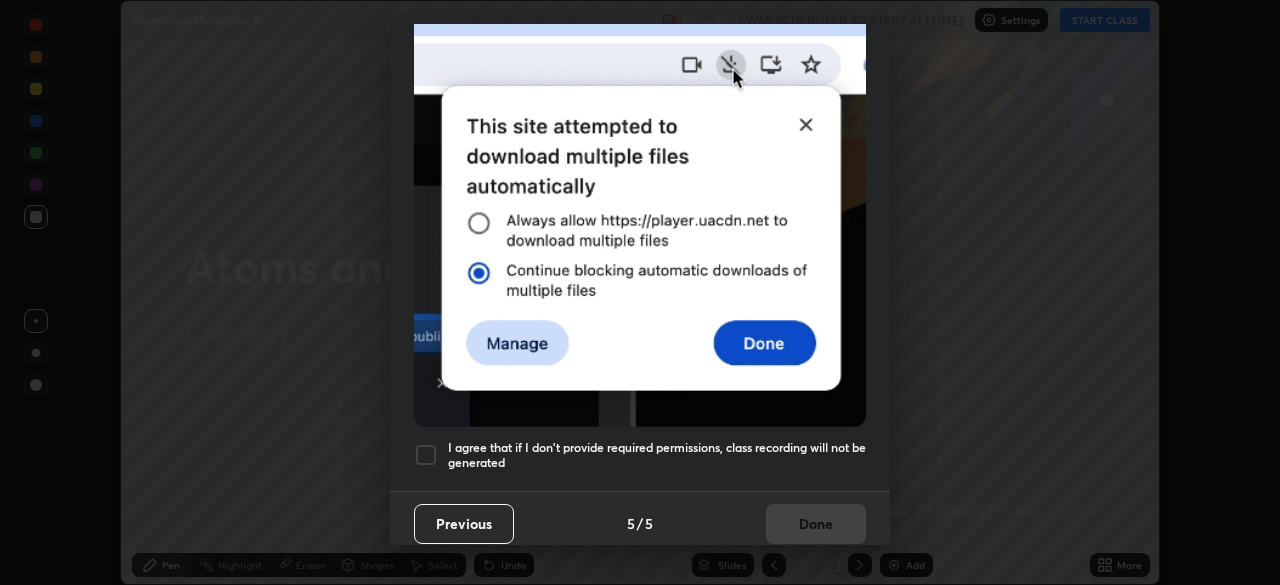 click at bounding box center [426, 455] 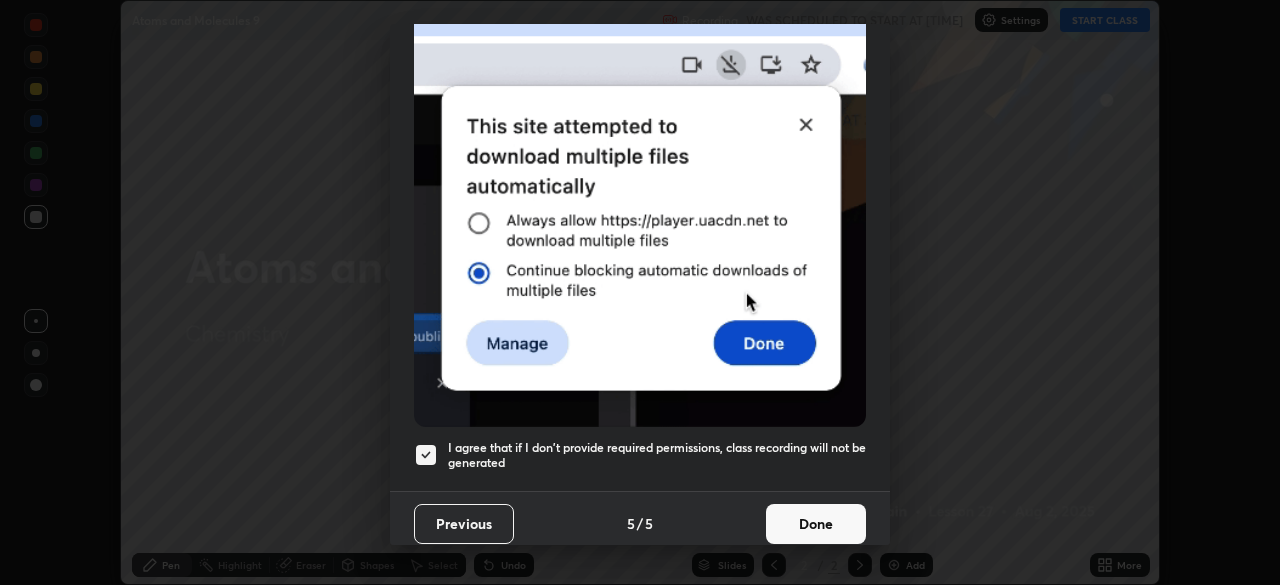 click on "Done" at bounding box center [816, 524] 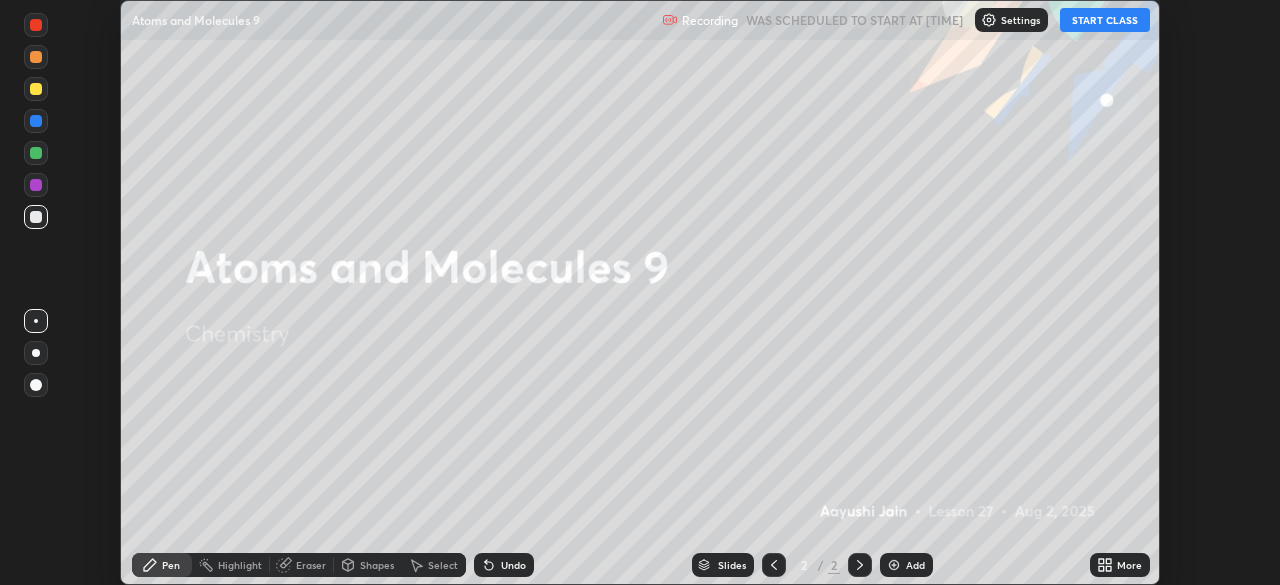 click on "START CLASS" at bounding box center (1105, 20) 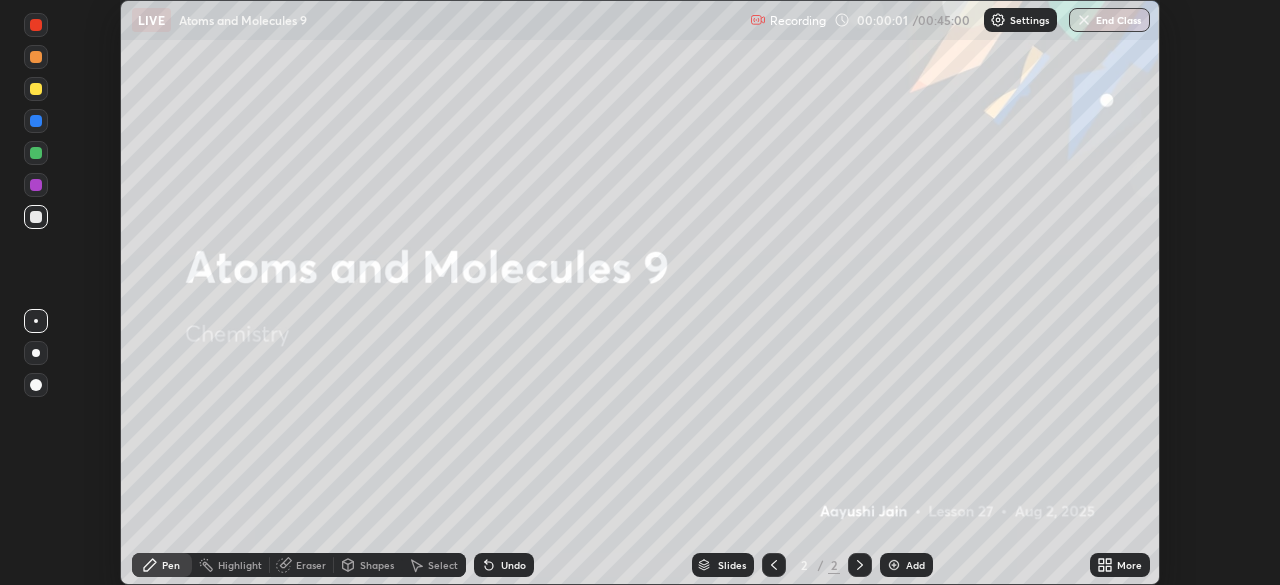 click 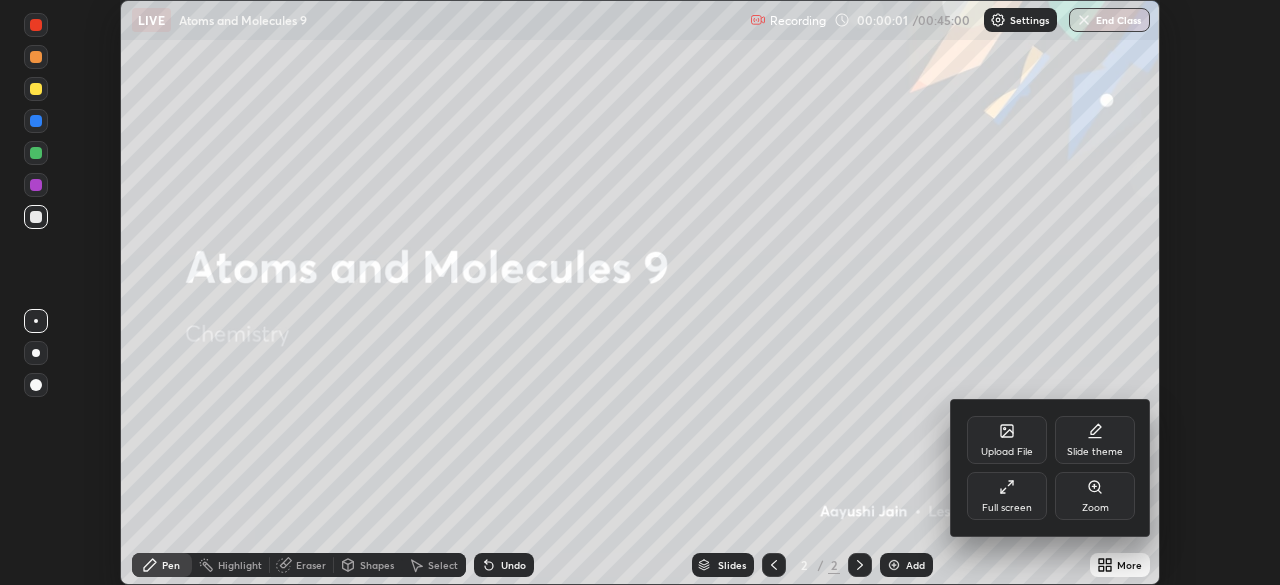 click 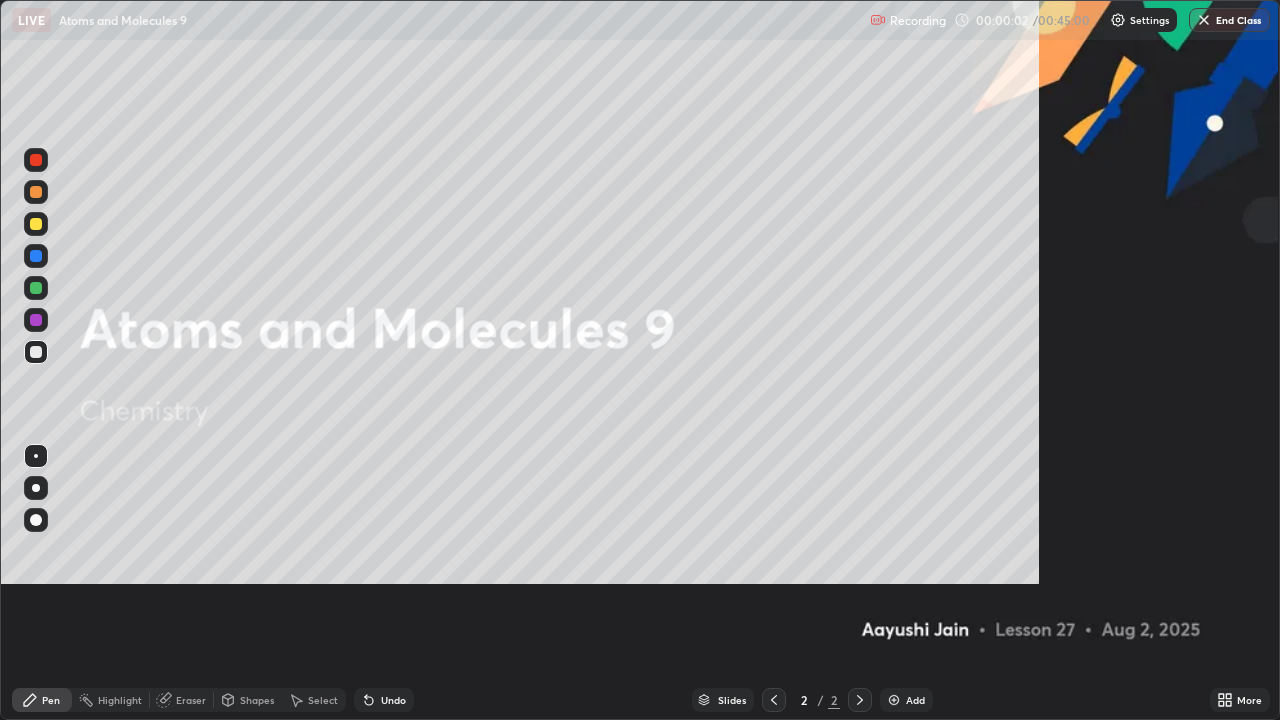 scroll, scrollTop: 99280, scrollLeft: 98720, axis: both 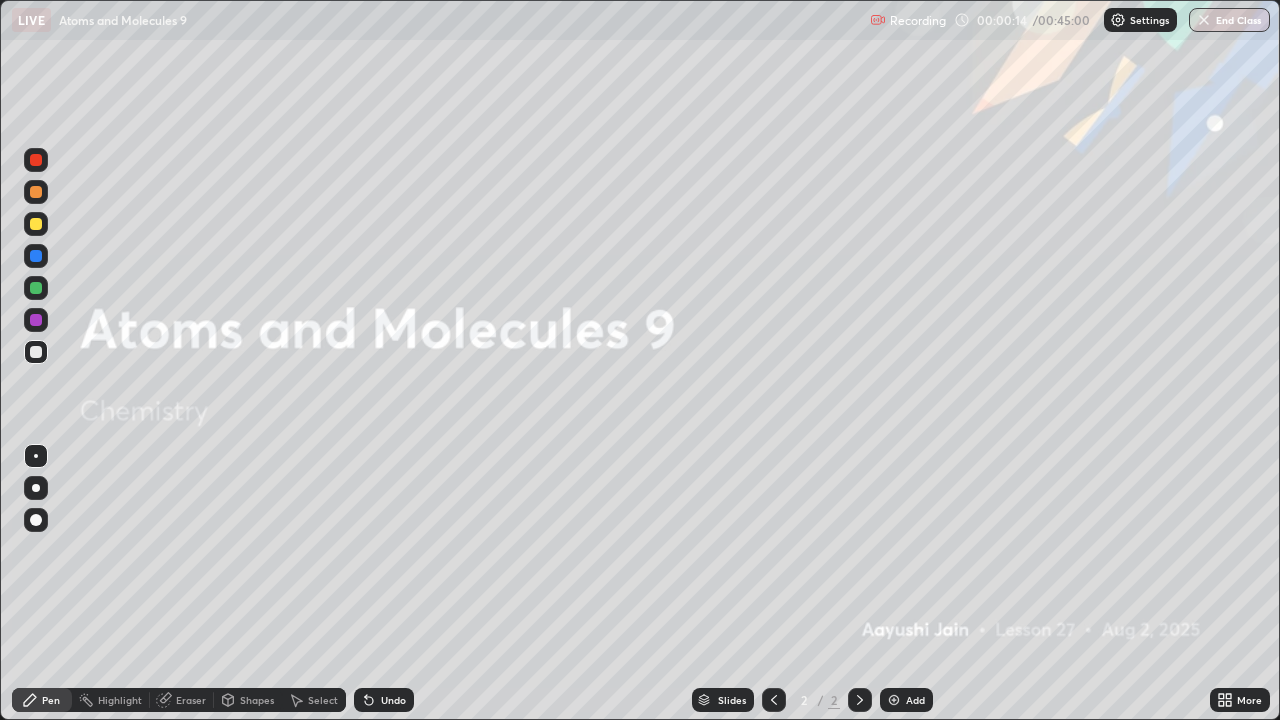 click at bounding box center (894, 700) 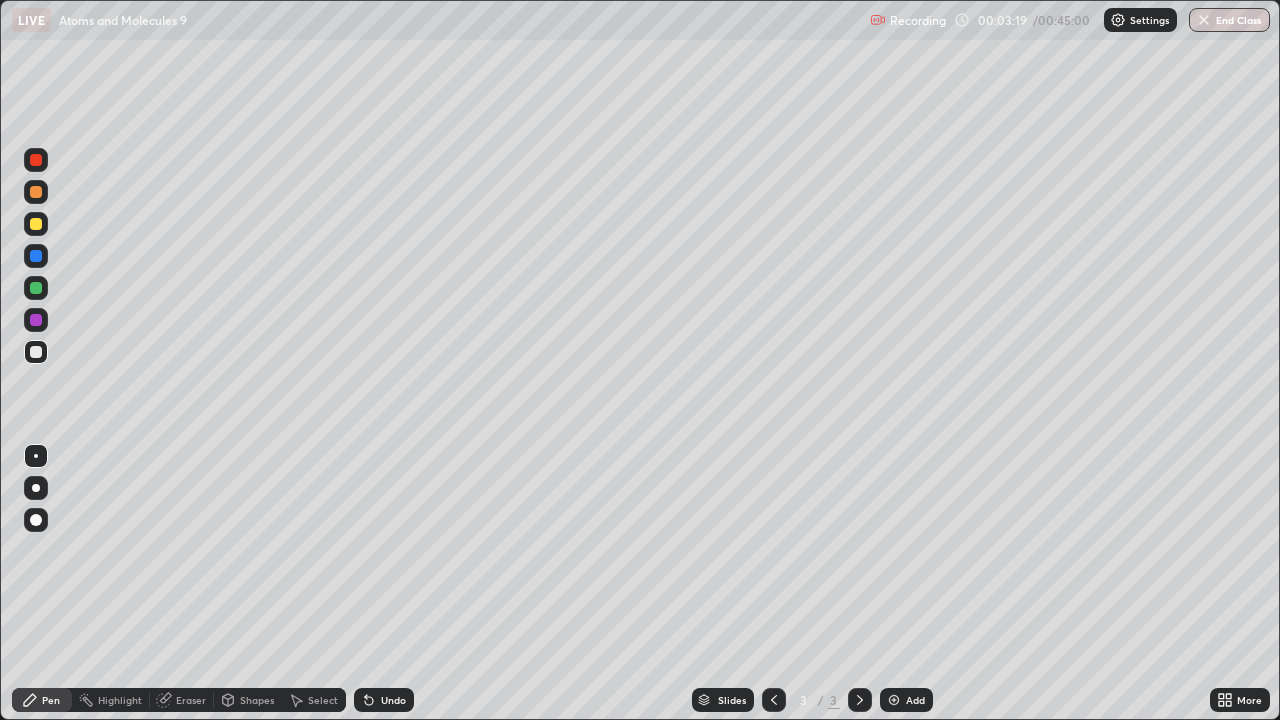 click at bounding box center [36, 488] 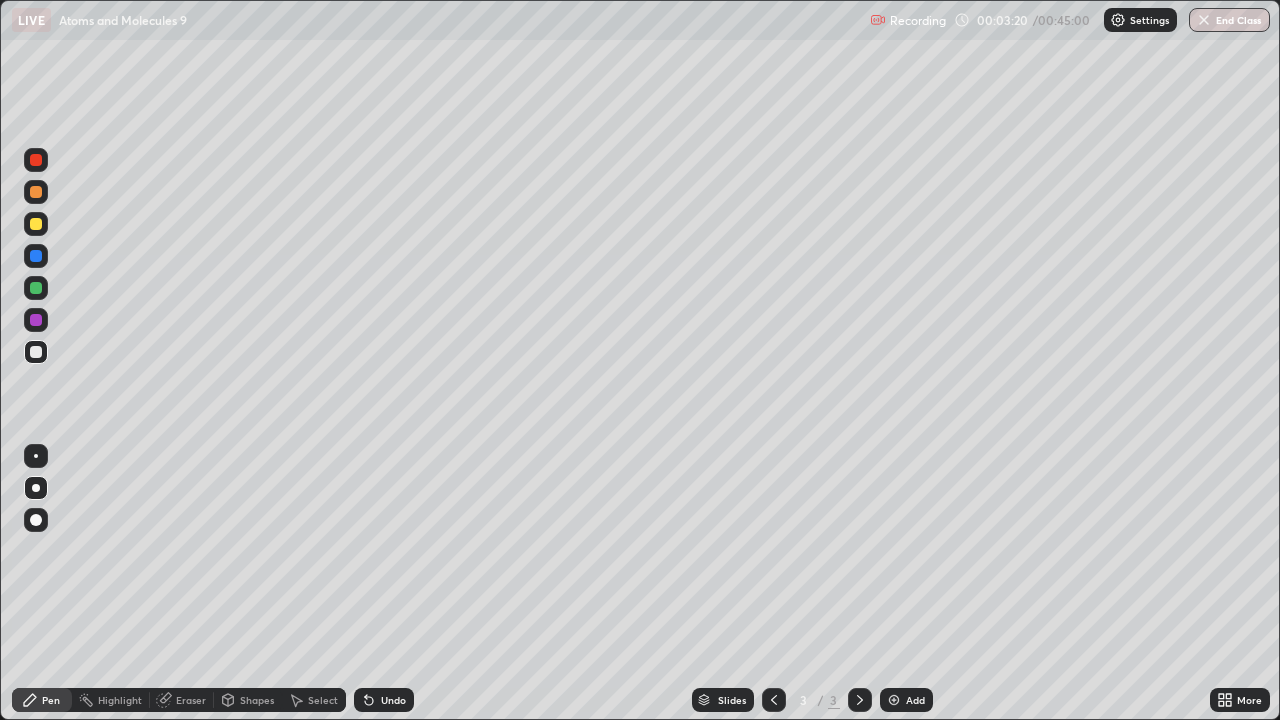 click at bounding box center [36, 224] 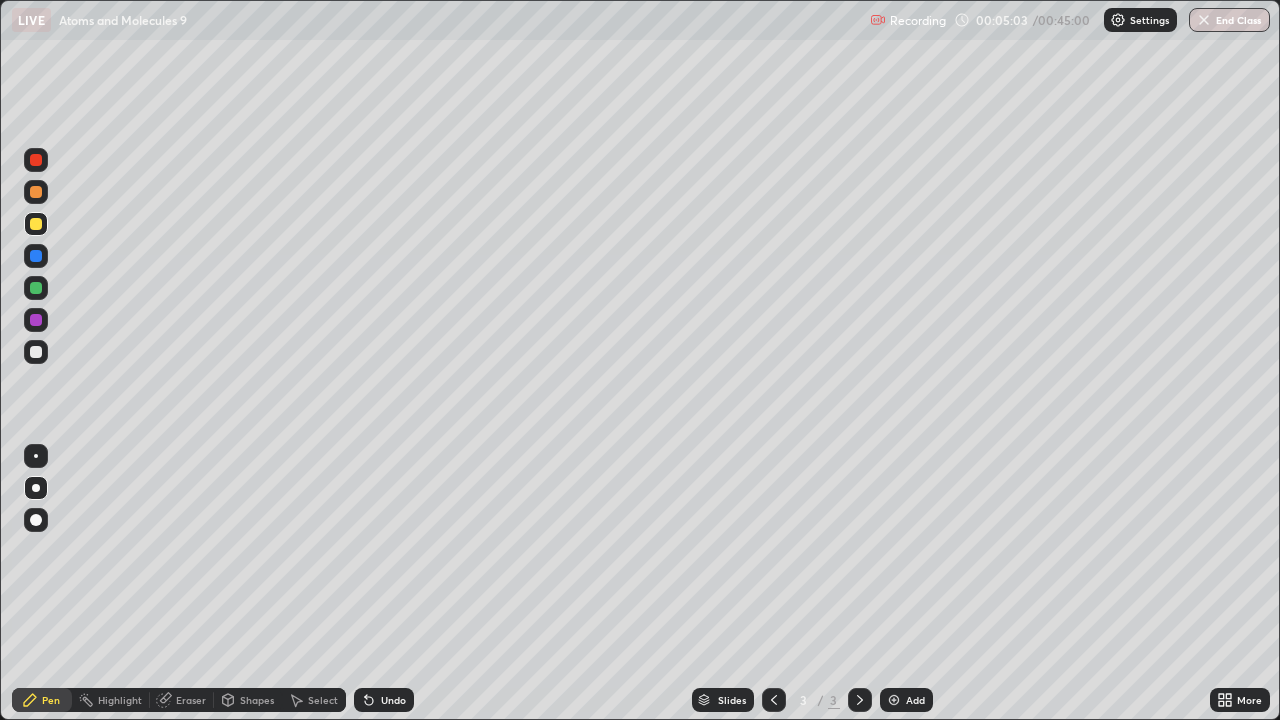 click on "Eraser" at bounding box center [191, 700] 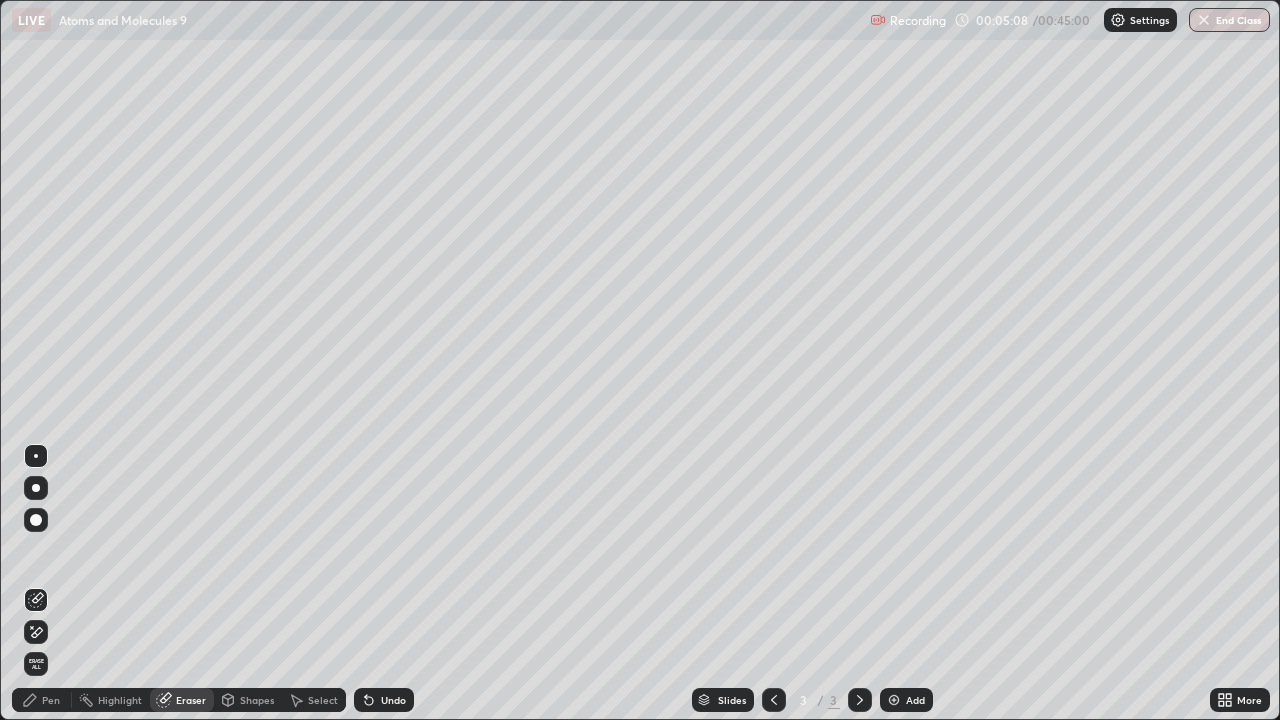 click on "Pen" at bounding box center (51, 700) 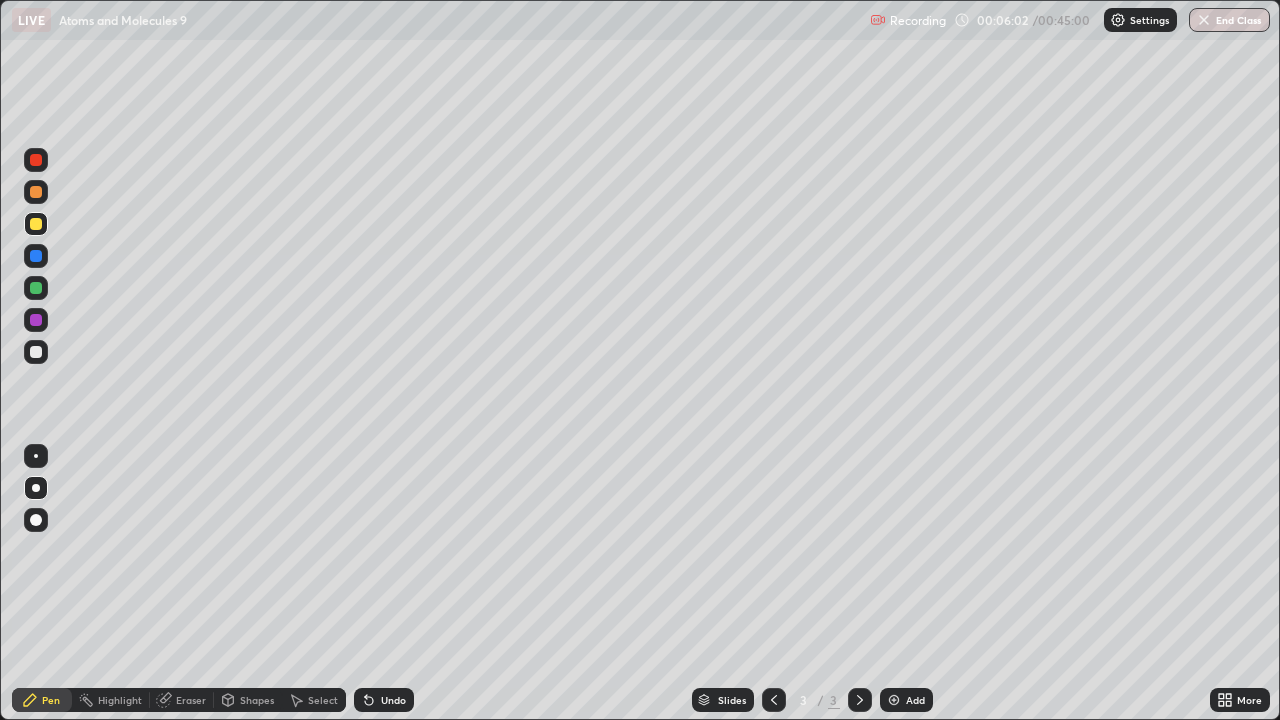 click at bounding box center (36, 256) 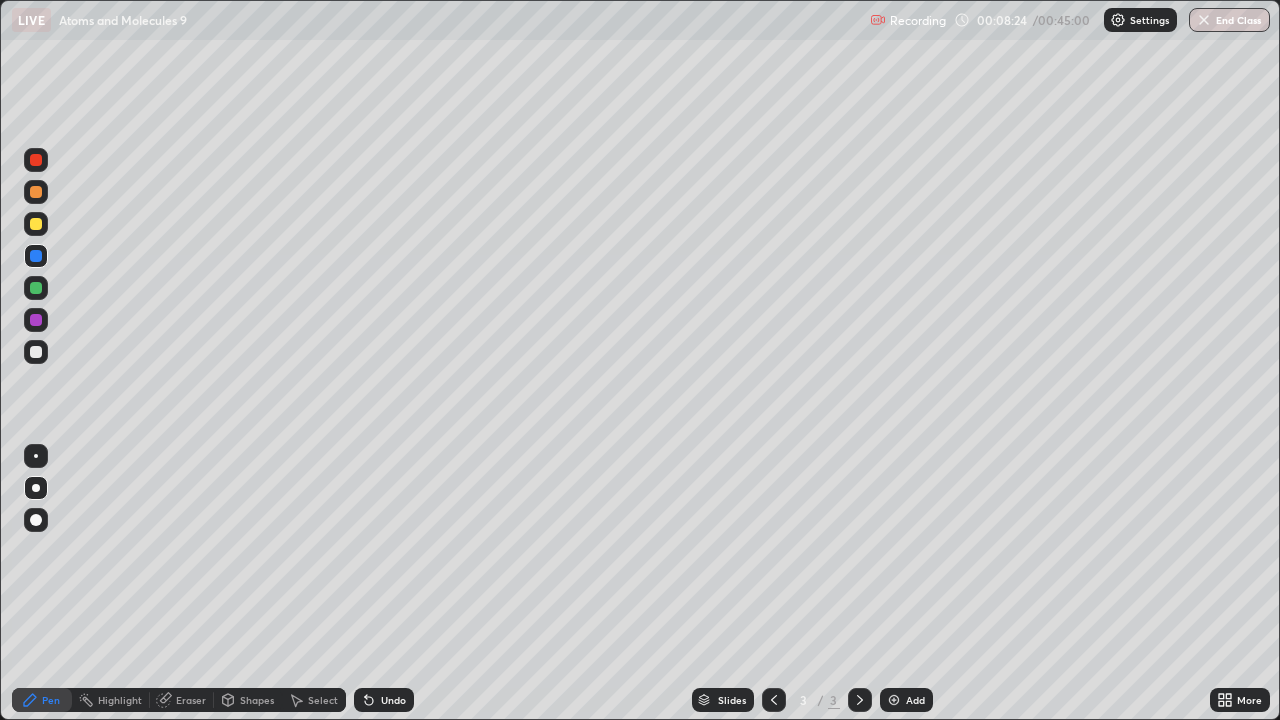 click at bounding box center (36, 320) 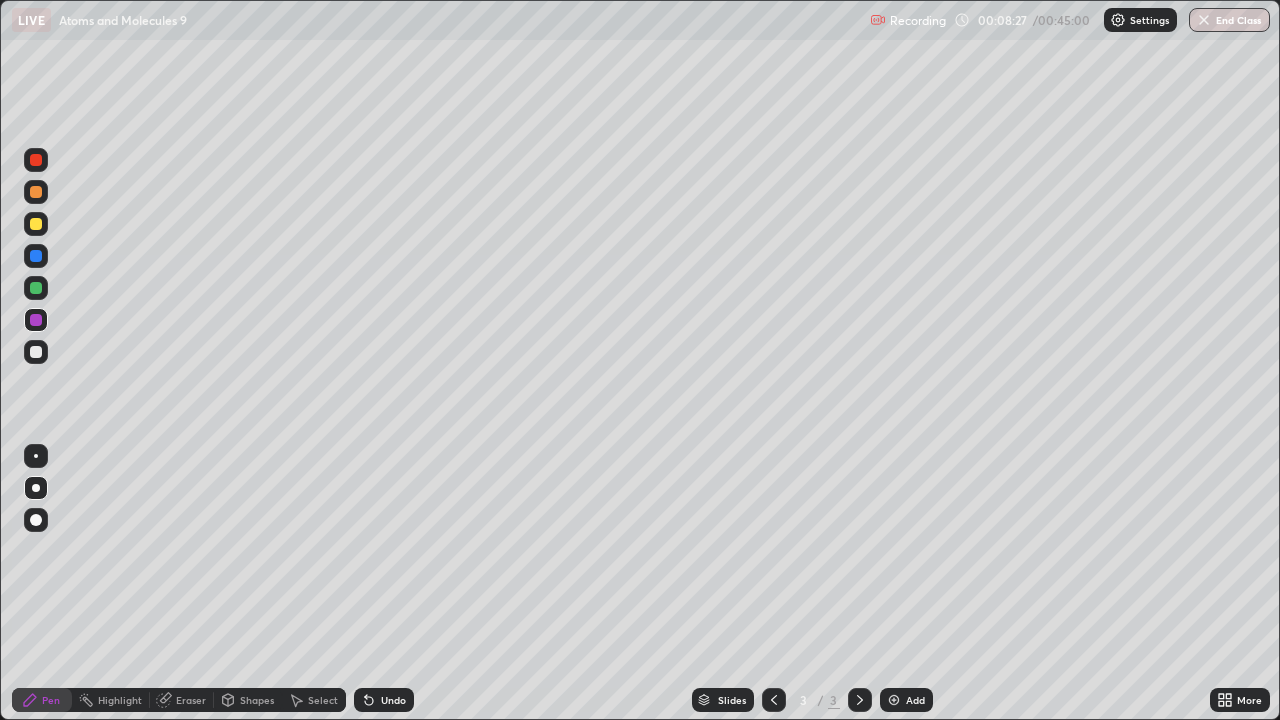 click 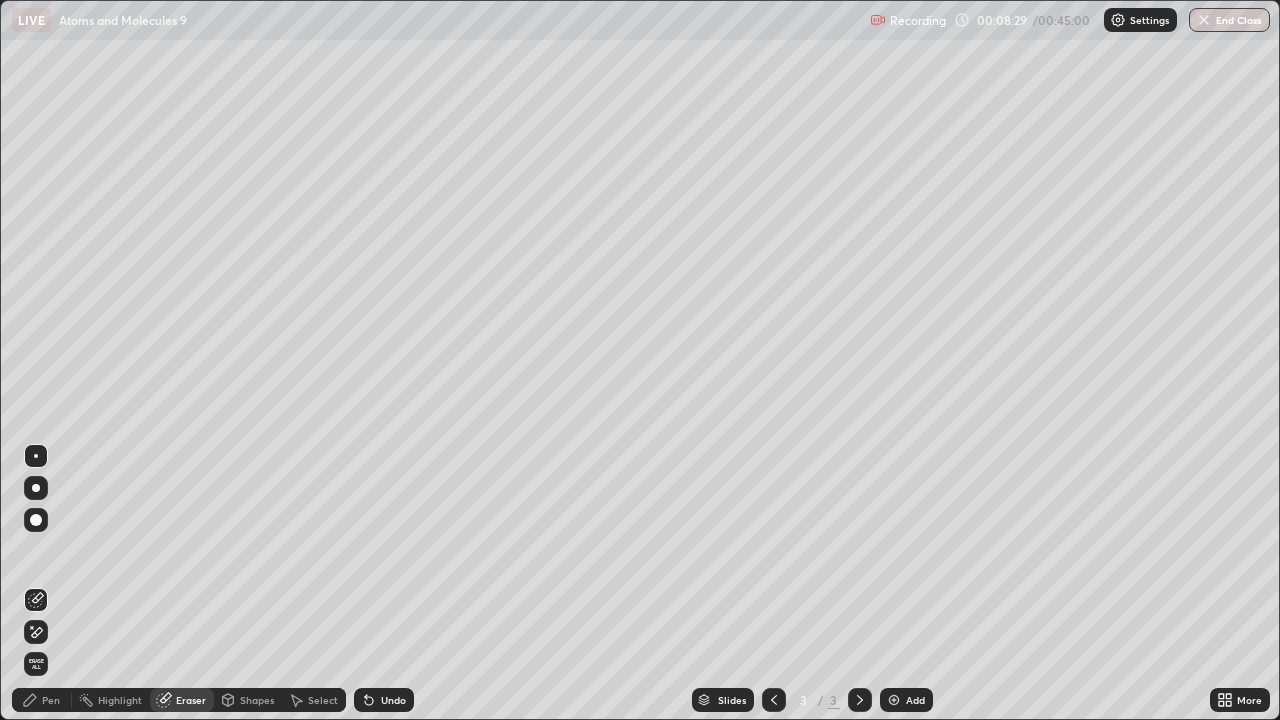 click on "Pen" at bounding box center (42, 700) 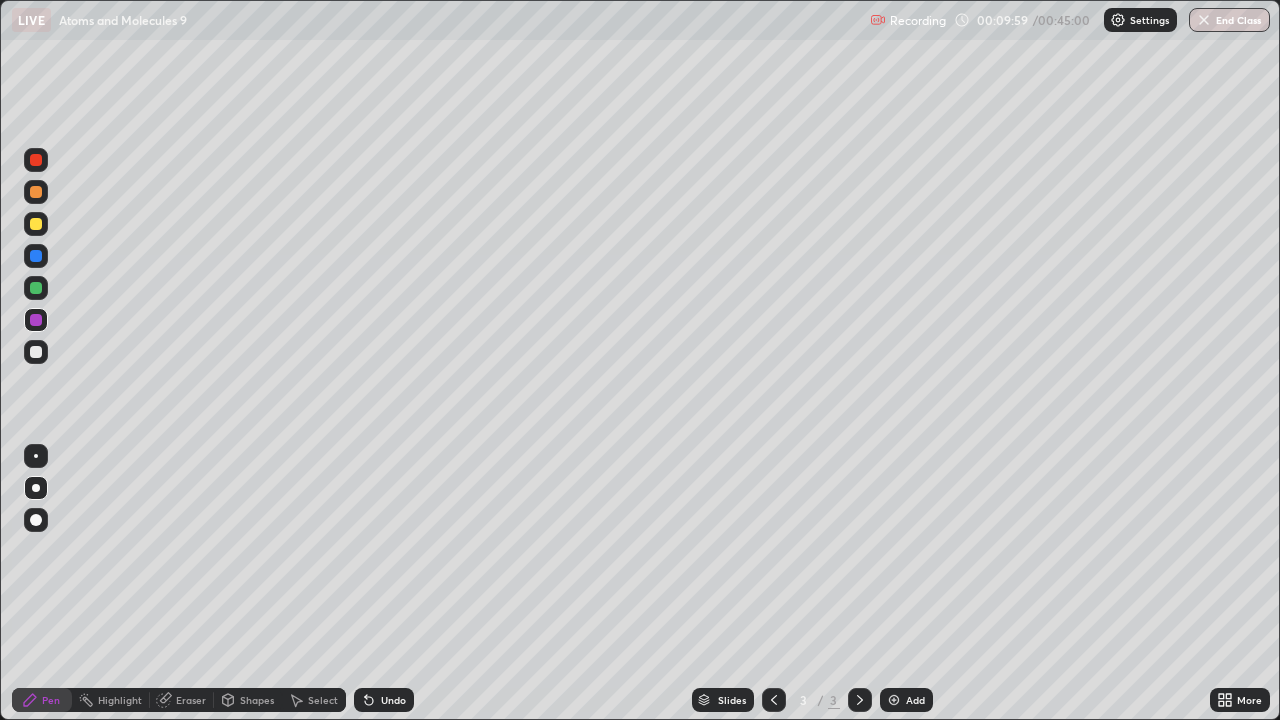 click at bounding box center (894, 700) 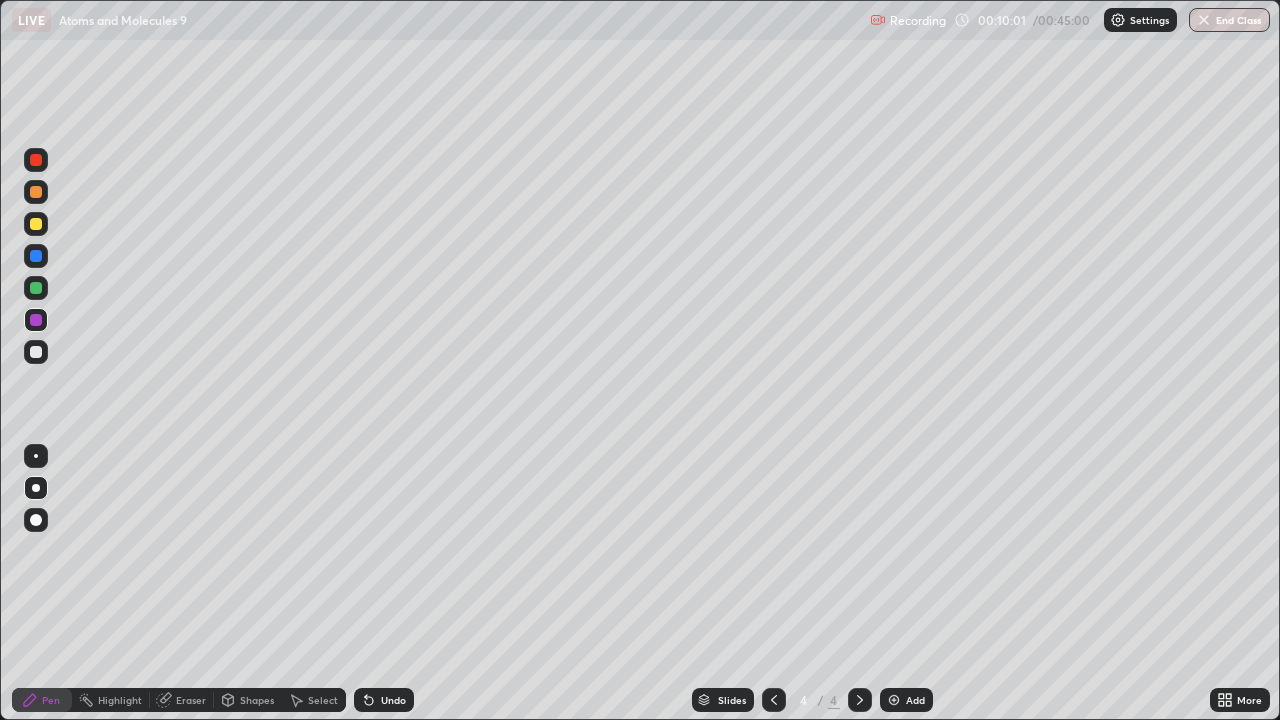 click at bounding box center (36, 224) 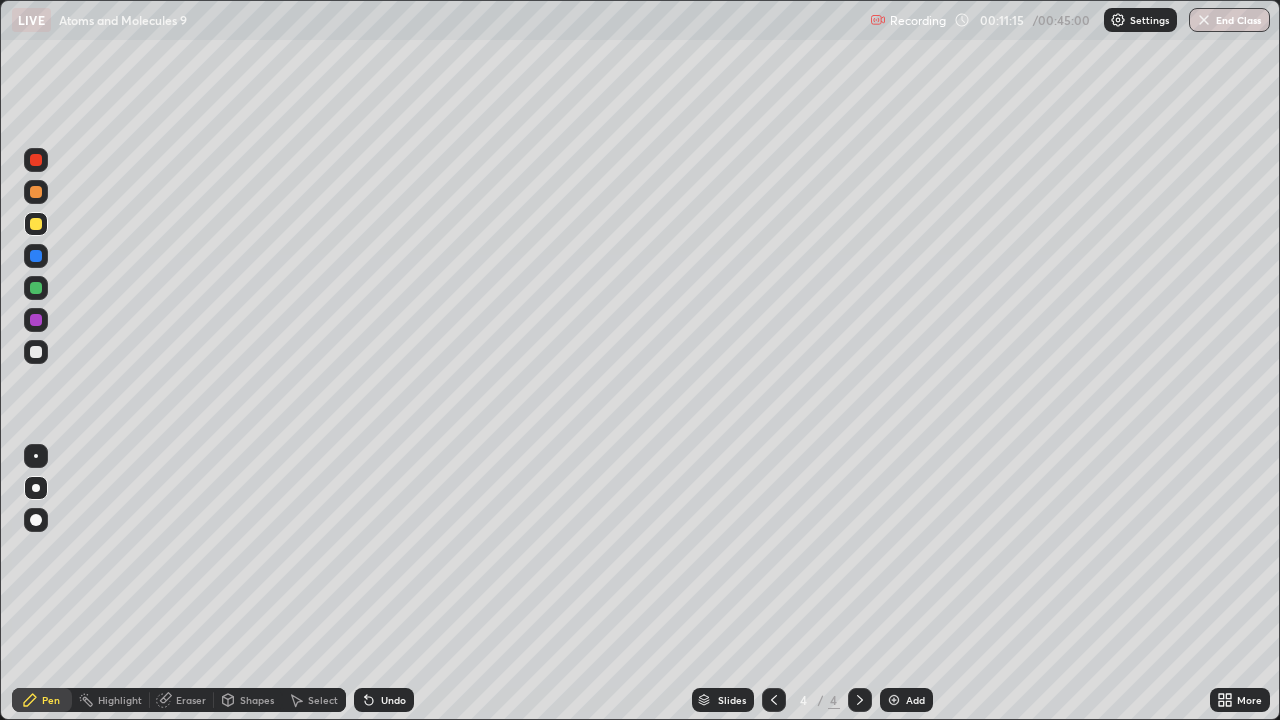 click on "Add" at bounding box center [906, 700] 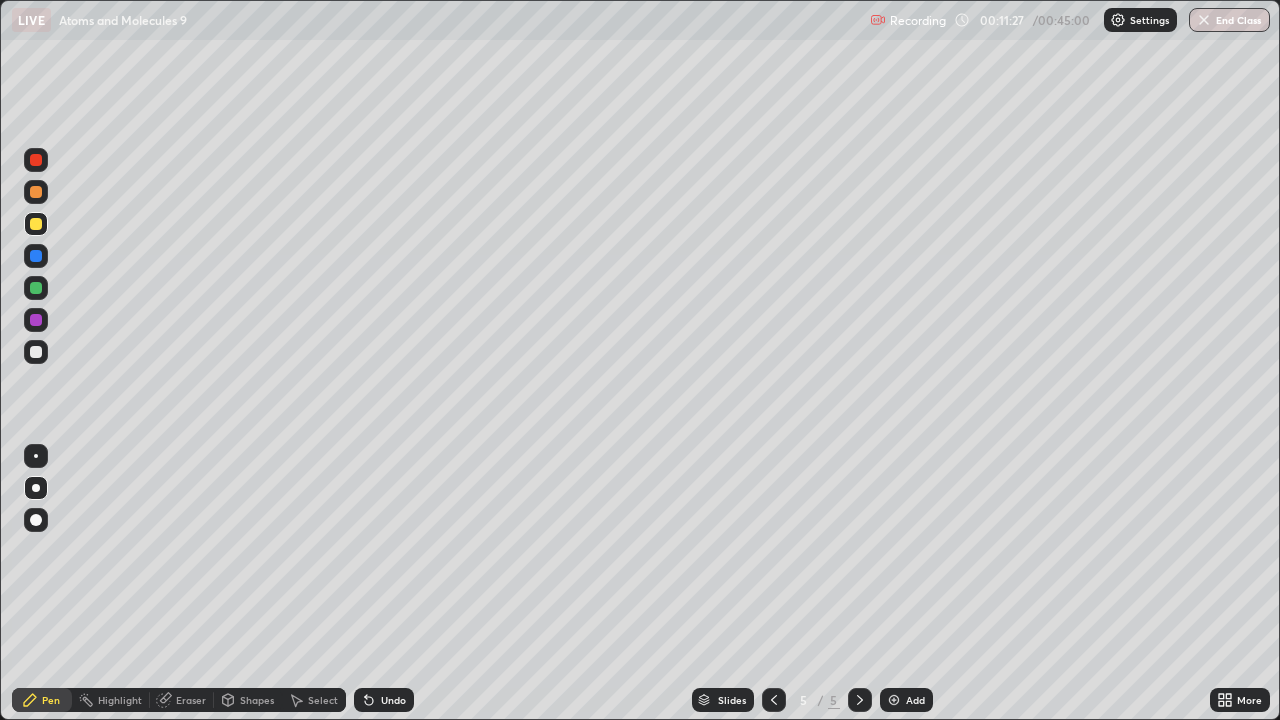 click on "Add" at bounding box center [906, 700] 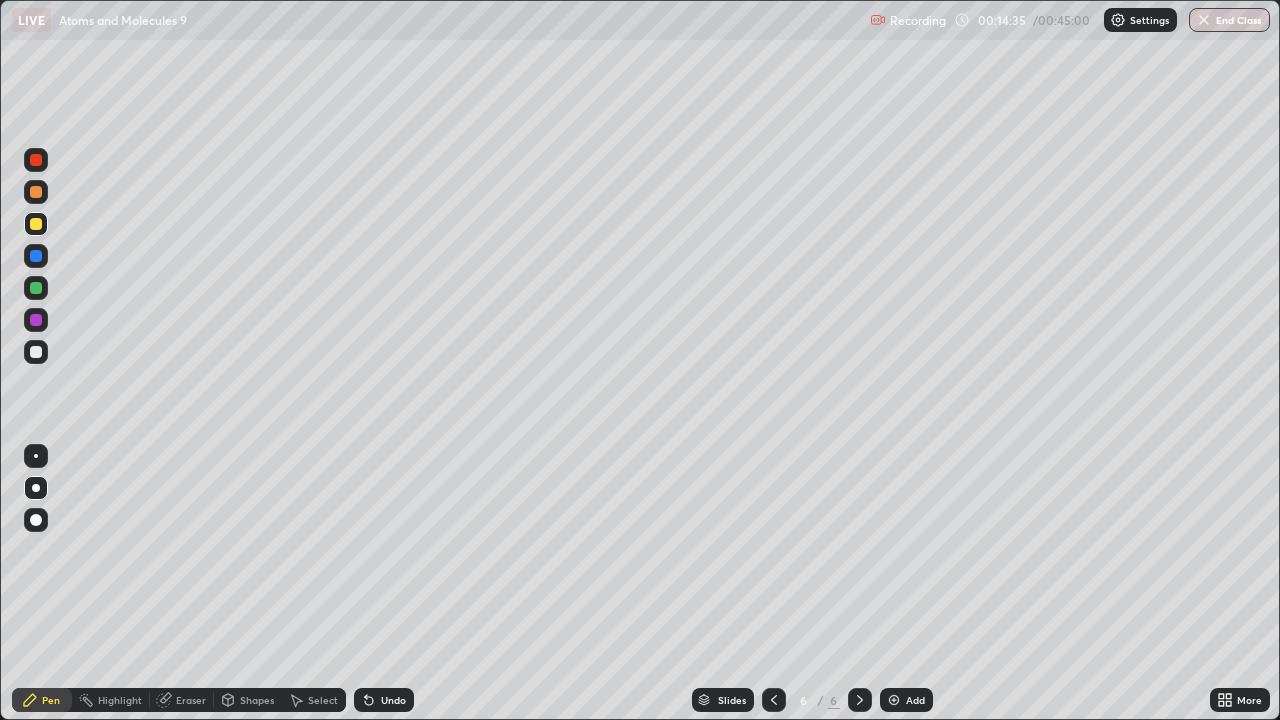click 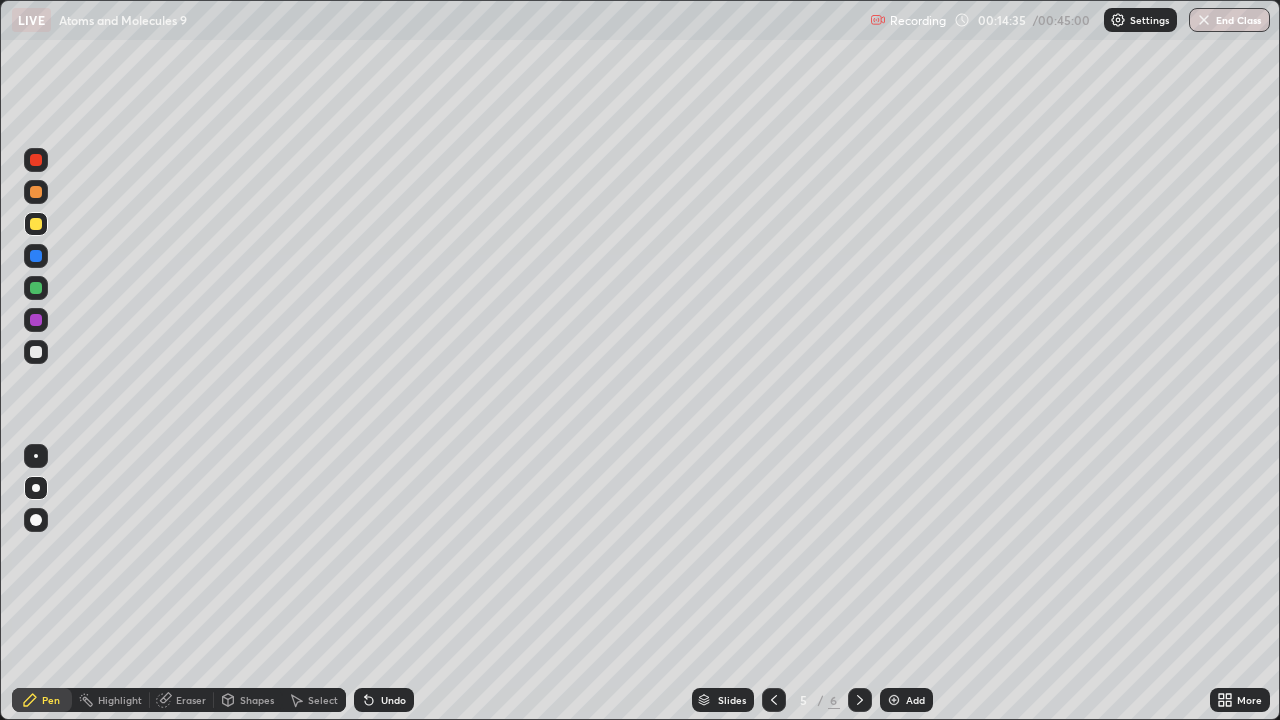 click 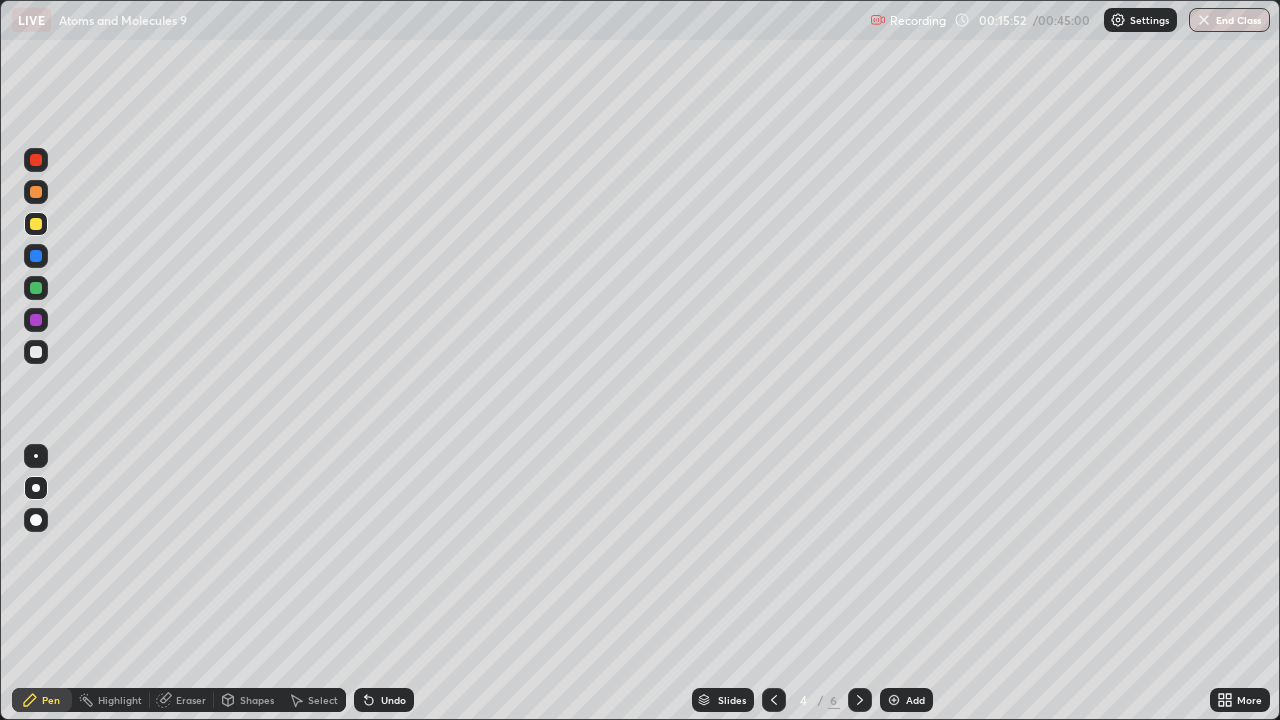 click 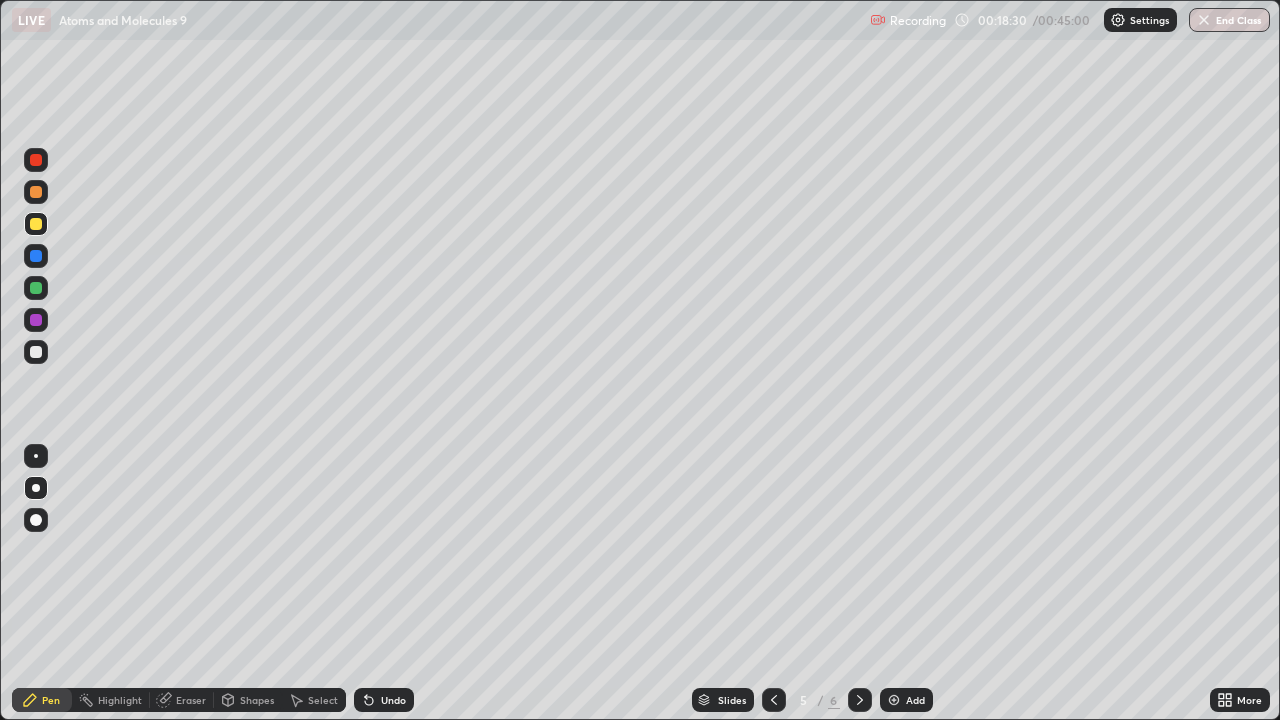 click 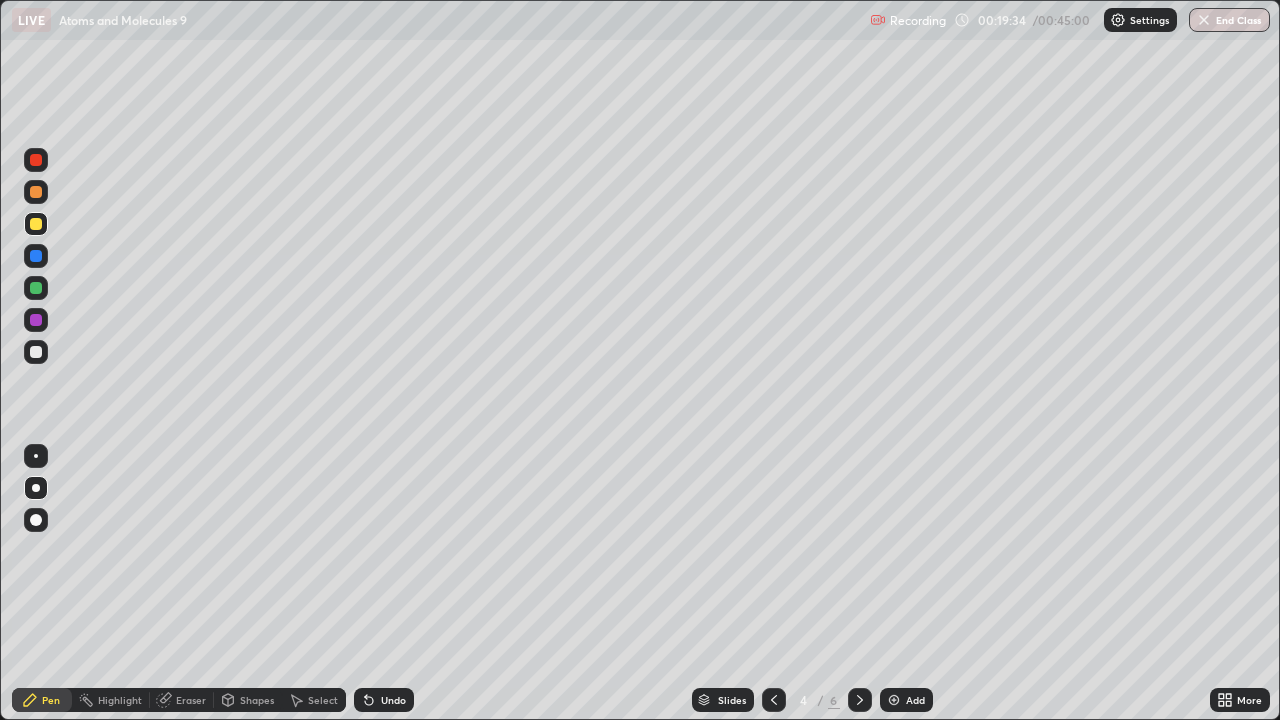 click 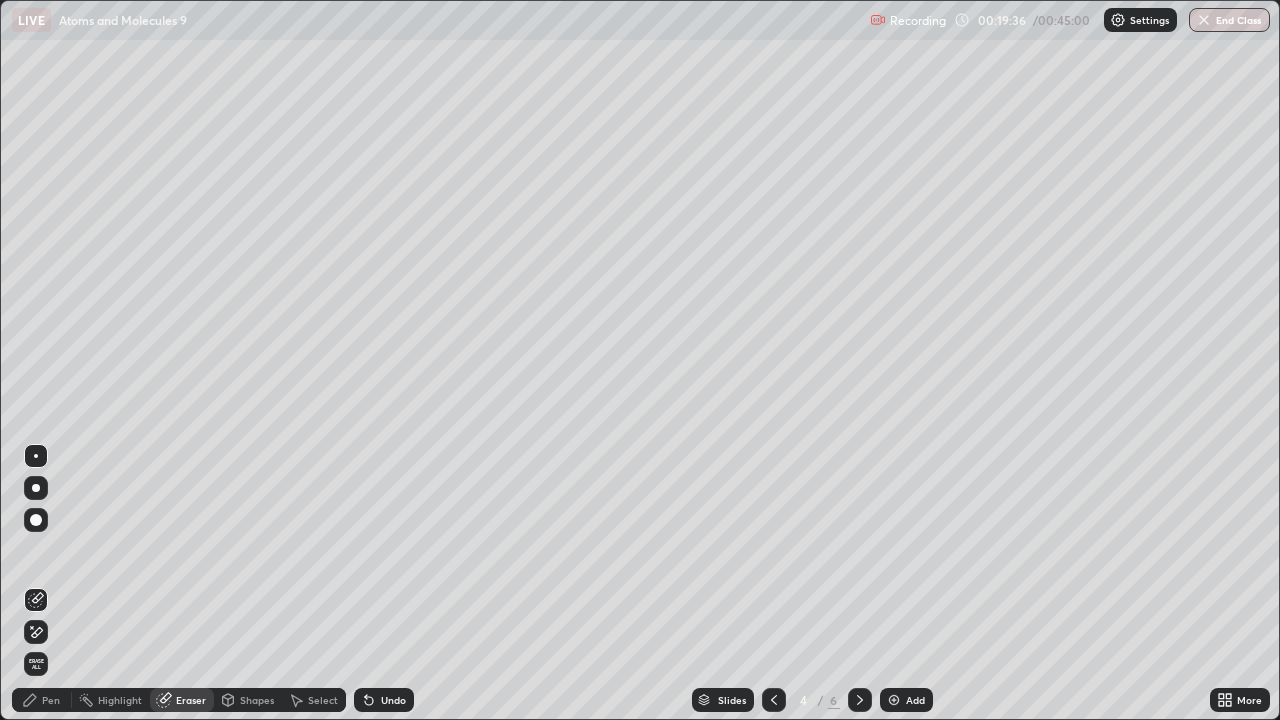 click on "Pen" at bounding box center (42, 700) 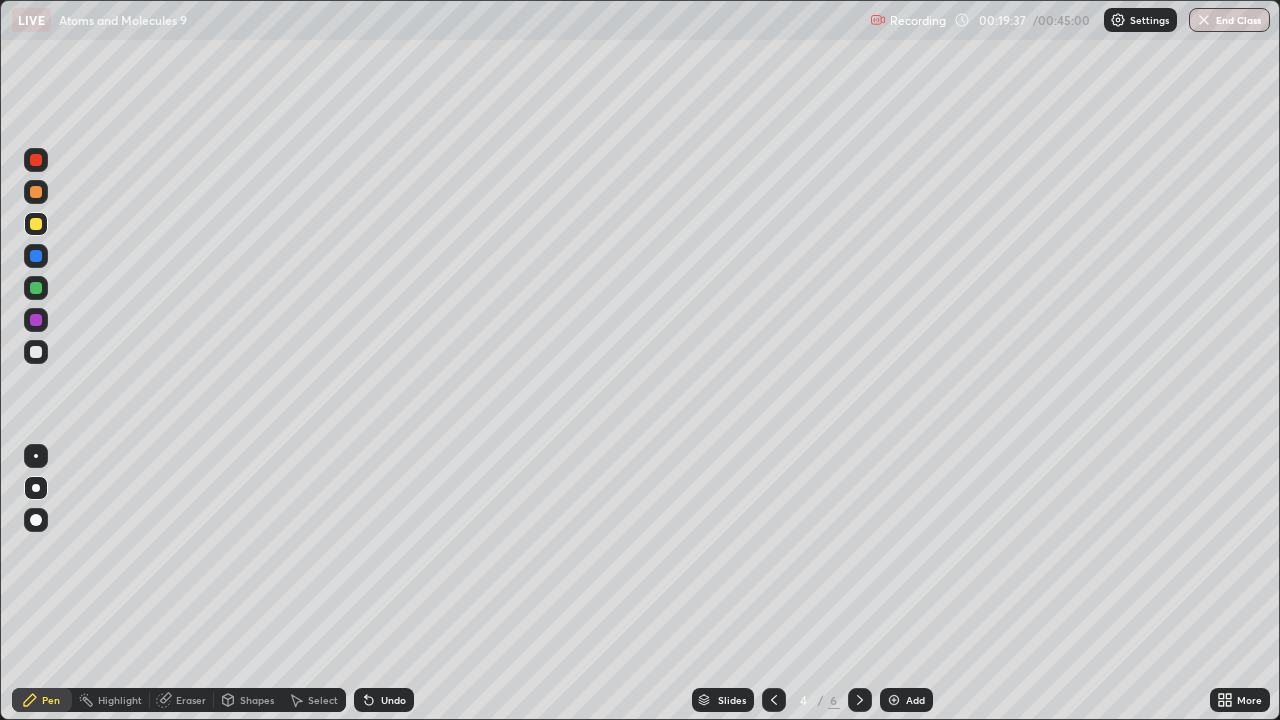 click at bounding box center (36, 256) 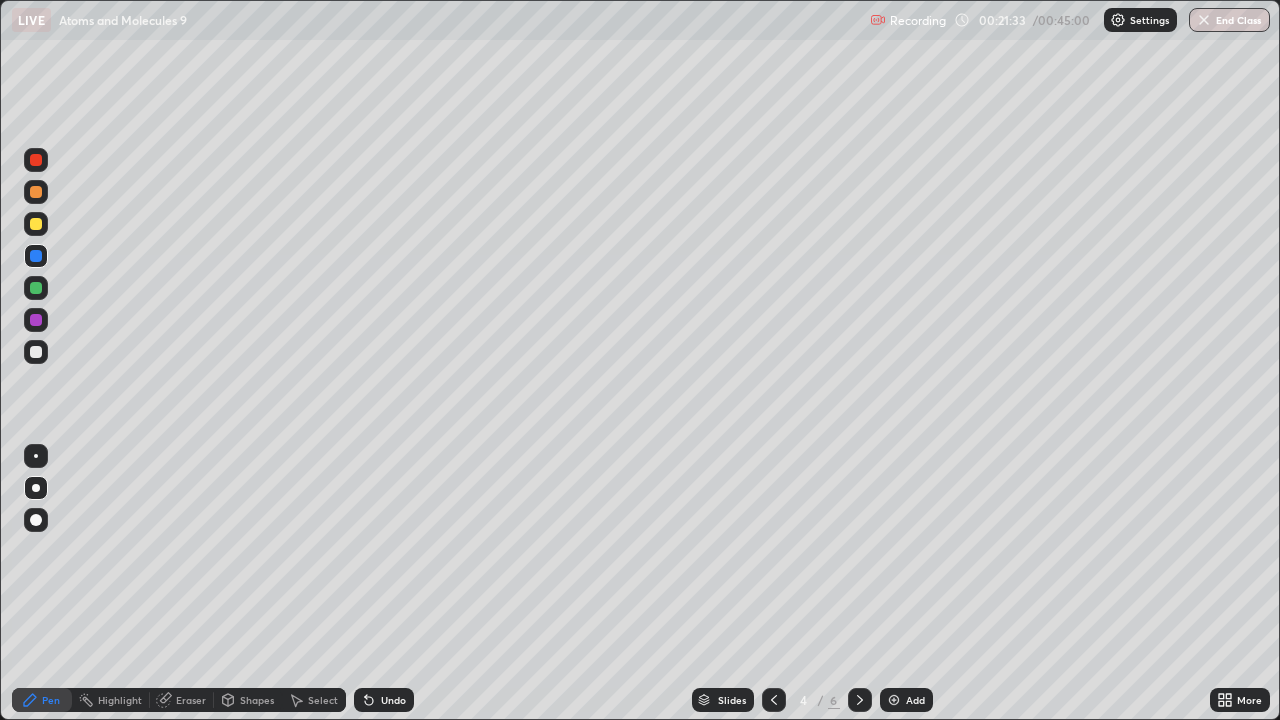 click on "Add" at bounding box center (915, 700) 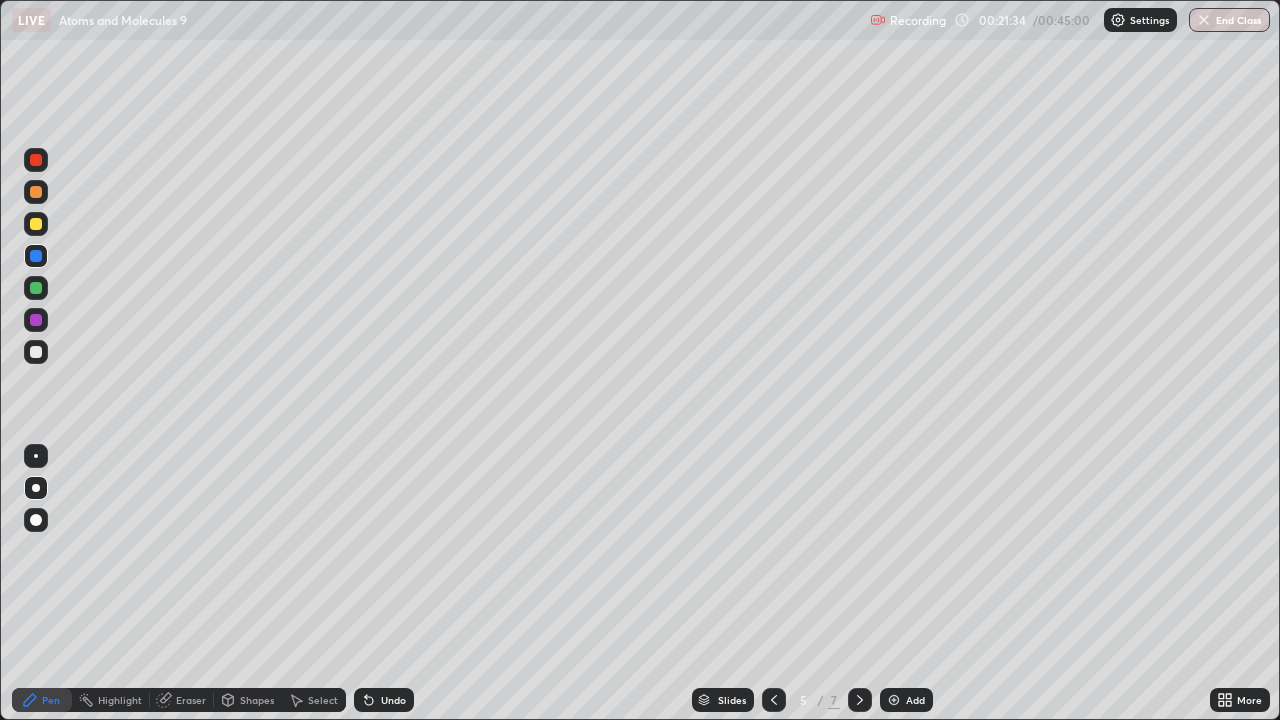 click at bounding box center [894, 700] 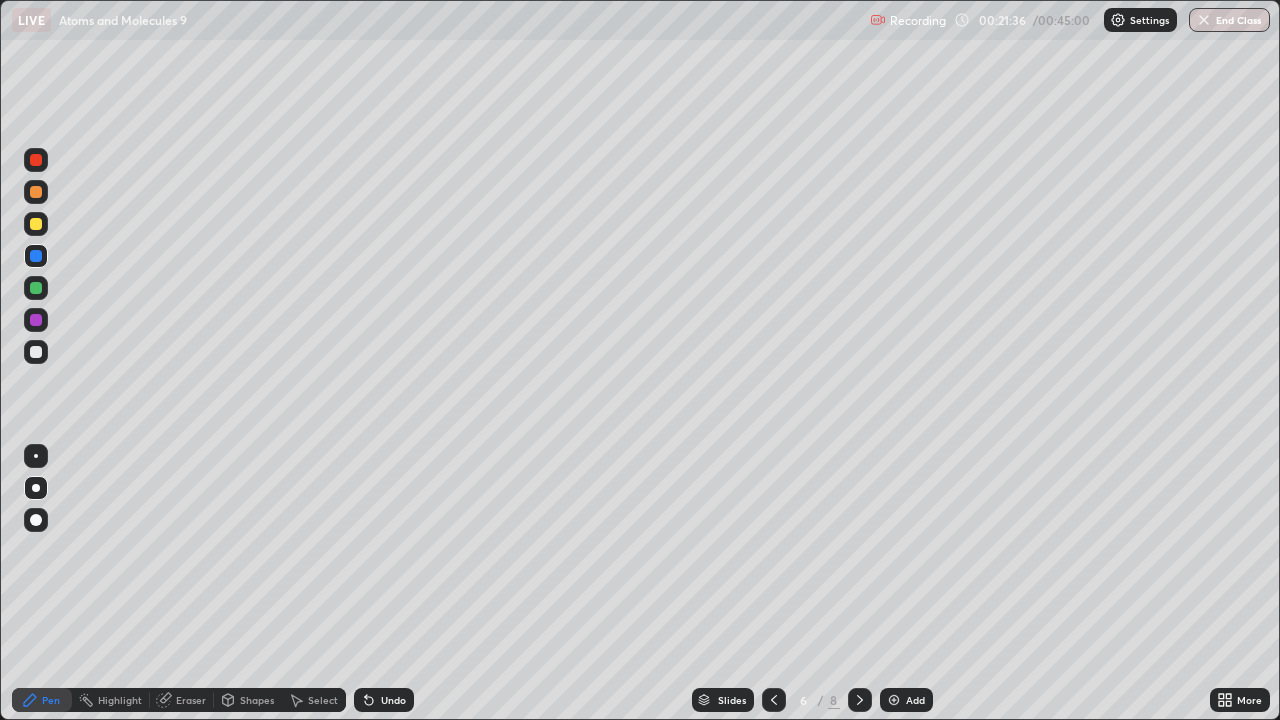click 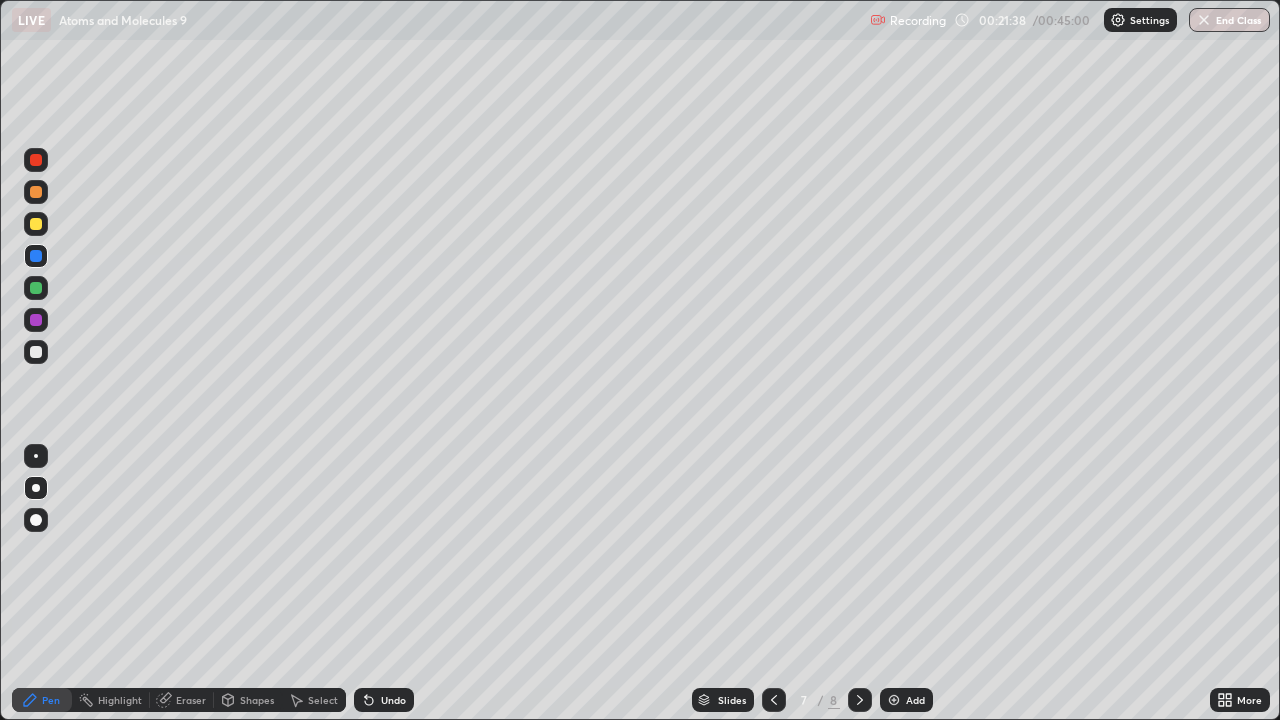 click 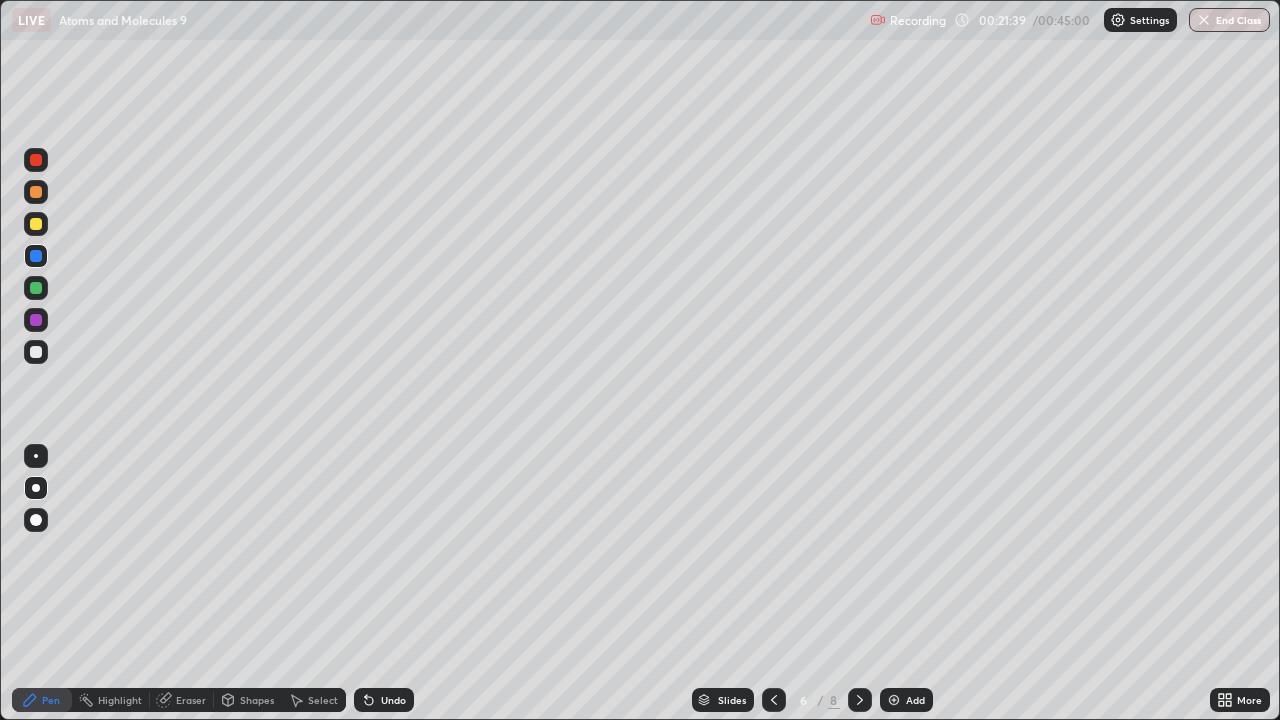 click 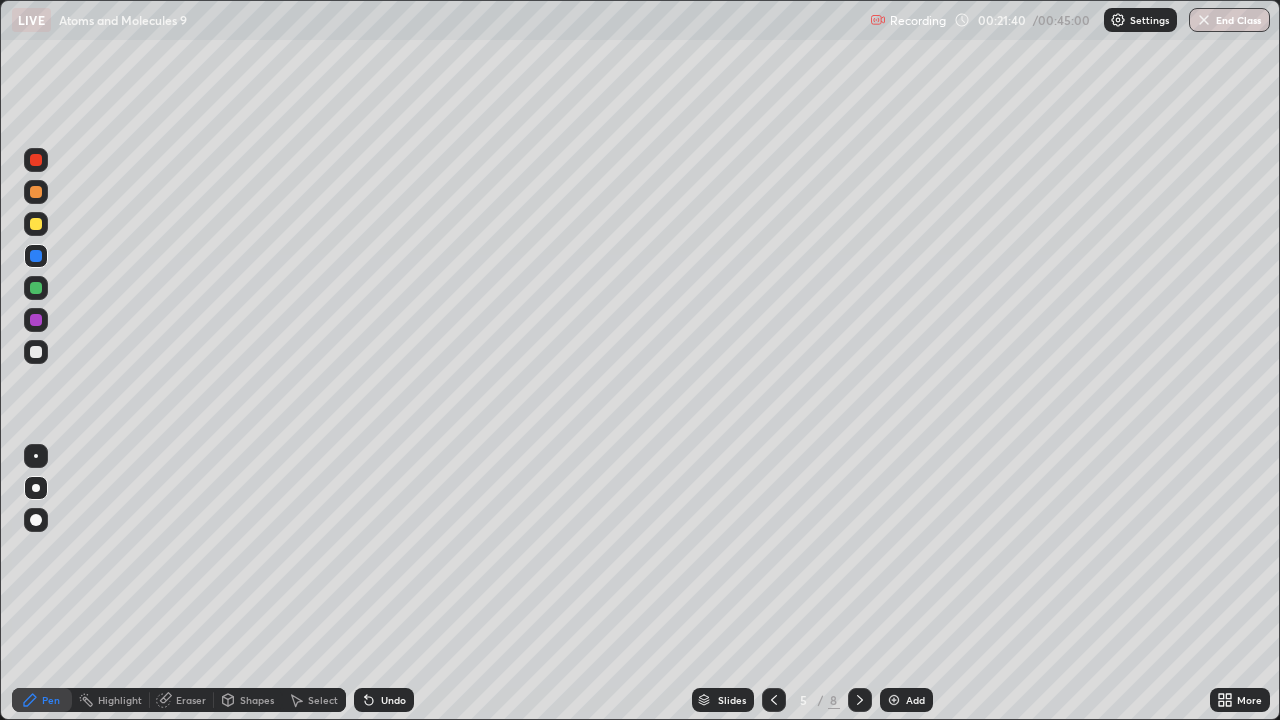 click 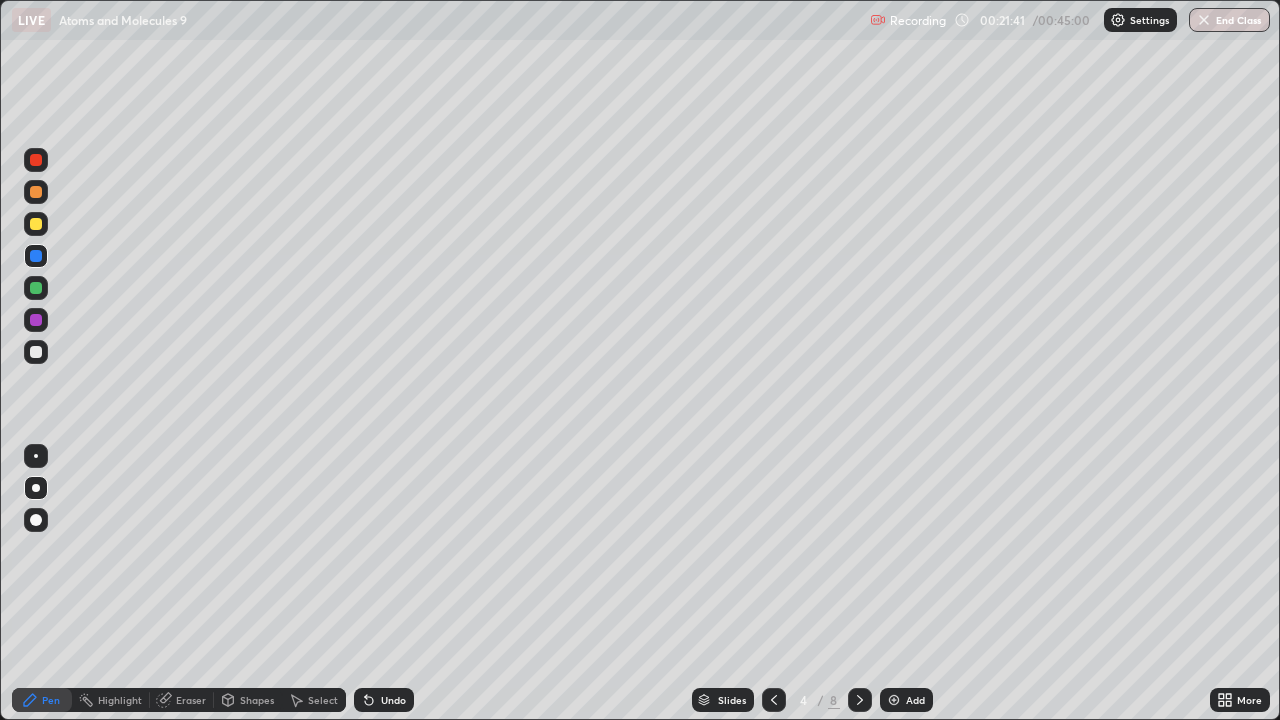 click at bounding box center [860, 700] 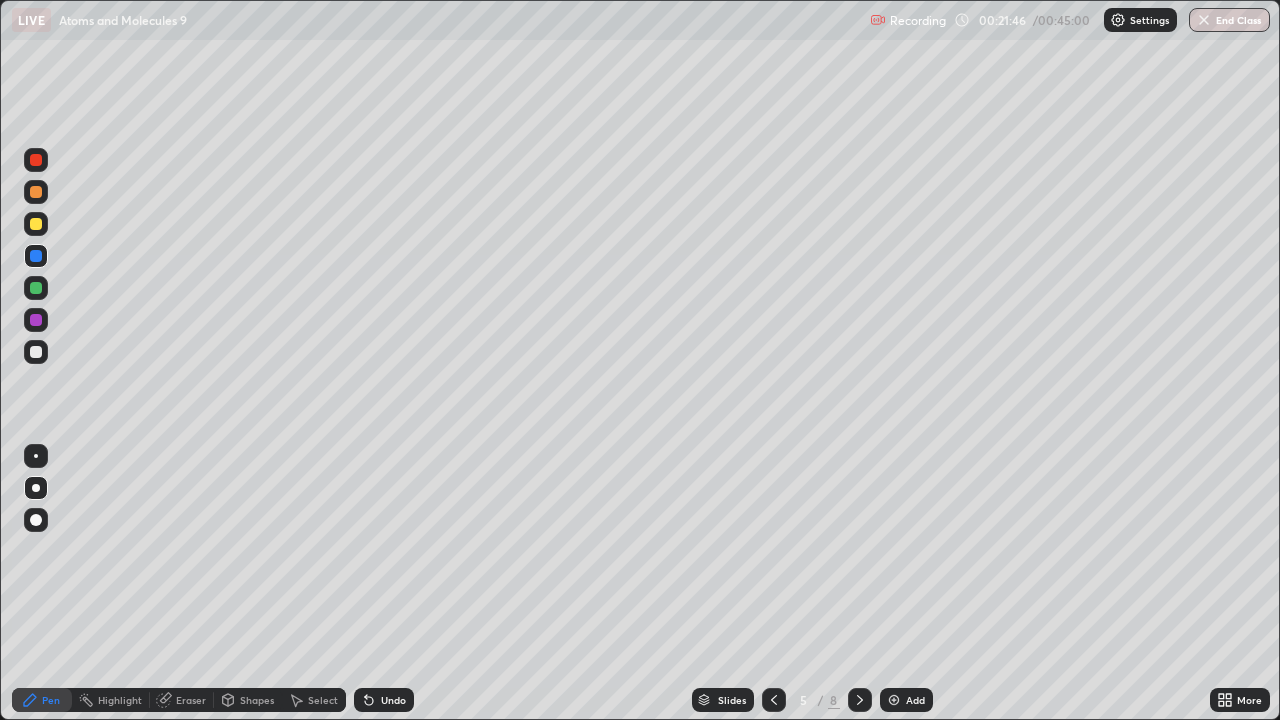 click at bounding box center [36, 224] 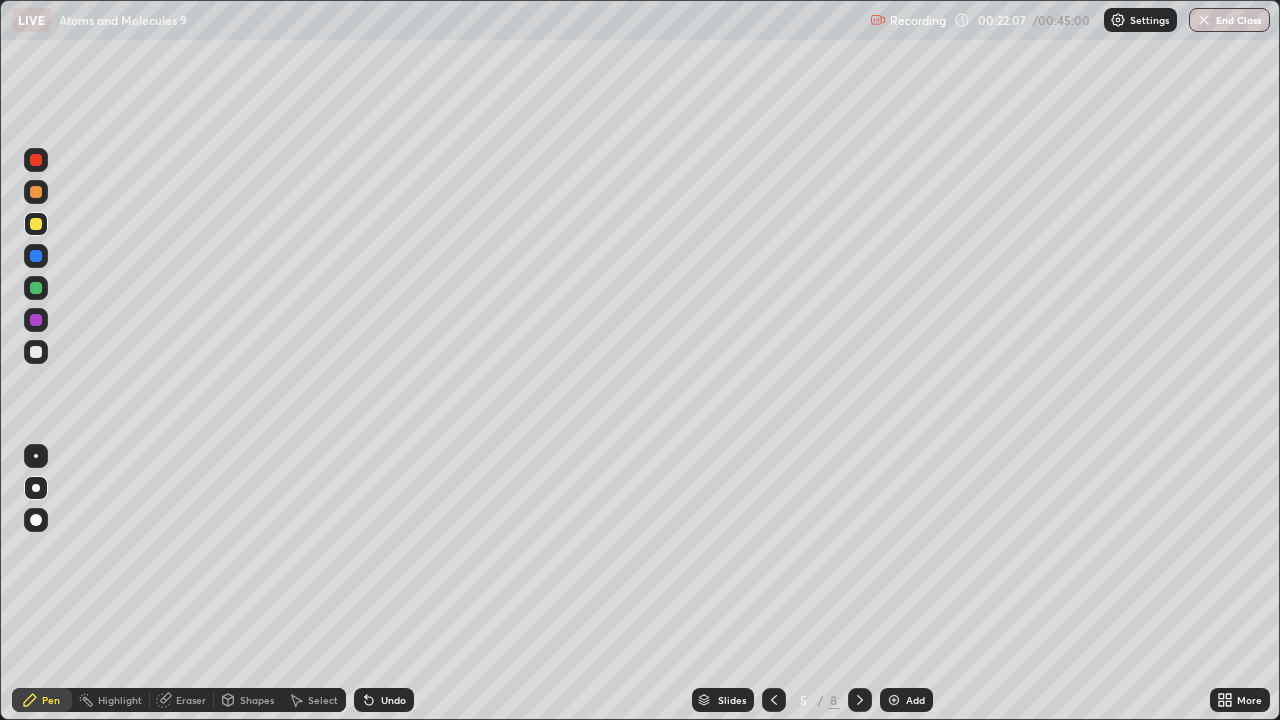 click 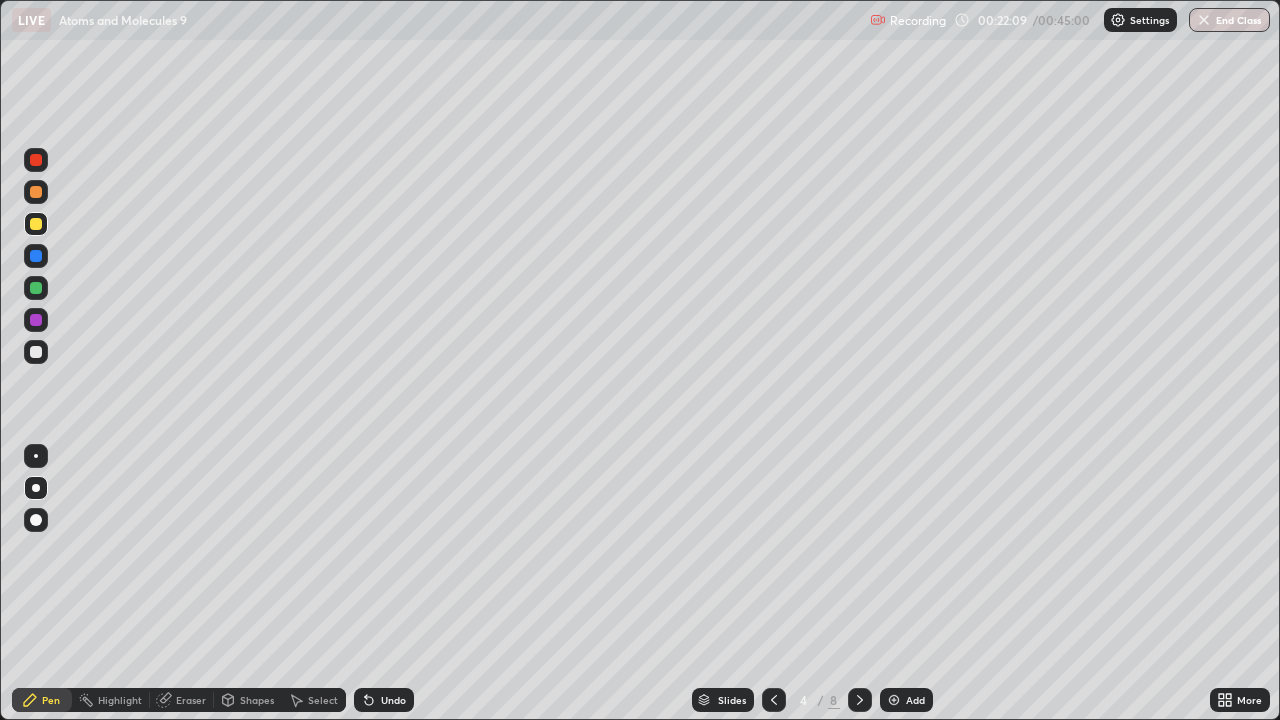 click at bounding box center [36, 320] 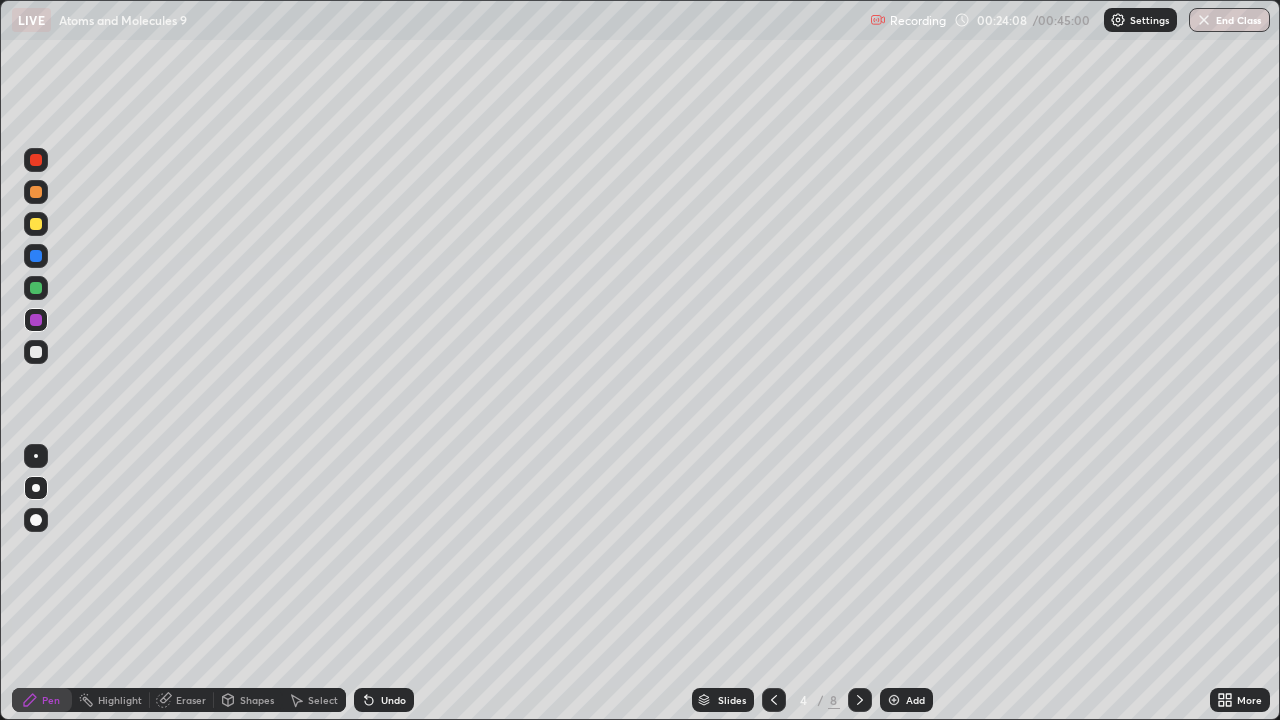 click 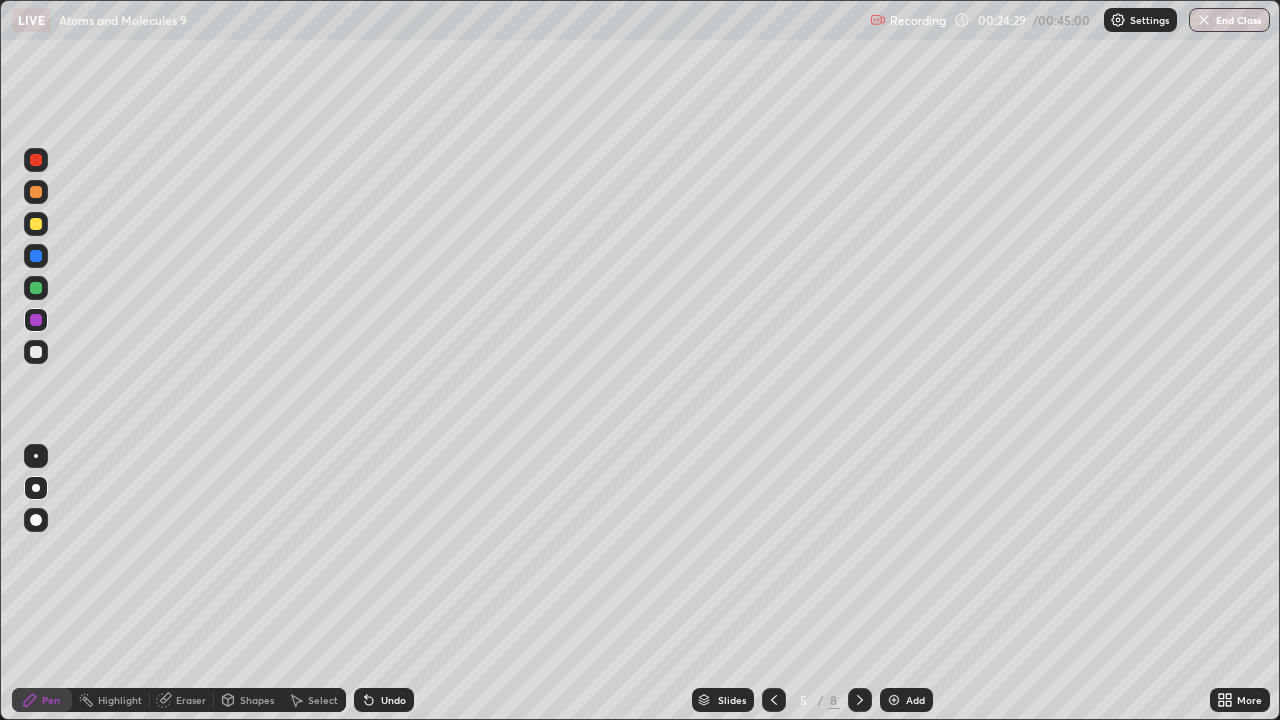 click 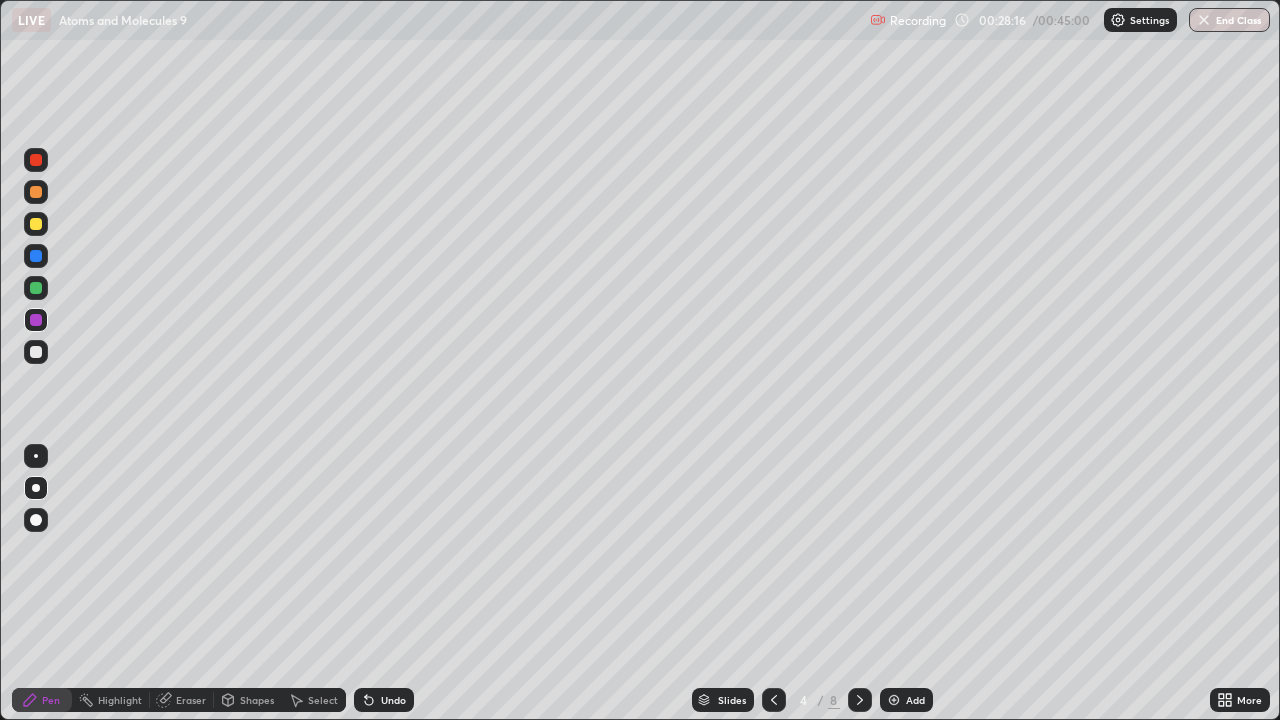 click on "Eraser" at bounding box center (191, 700) 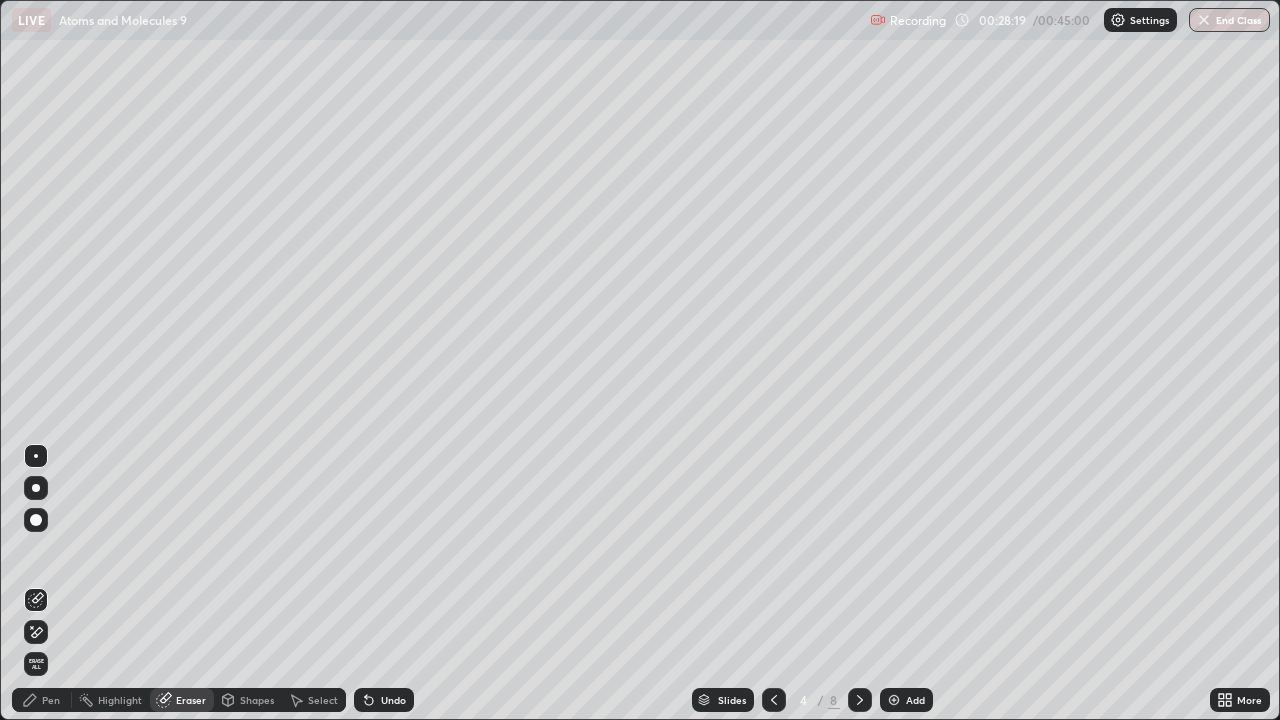 click on "Pen" at bounding box center (42, 700) 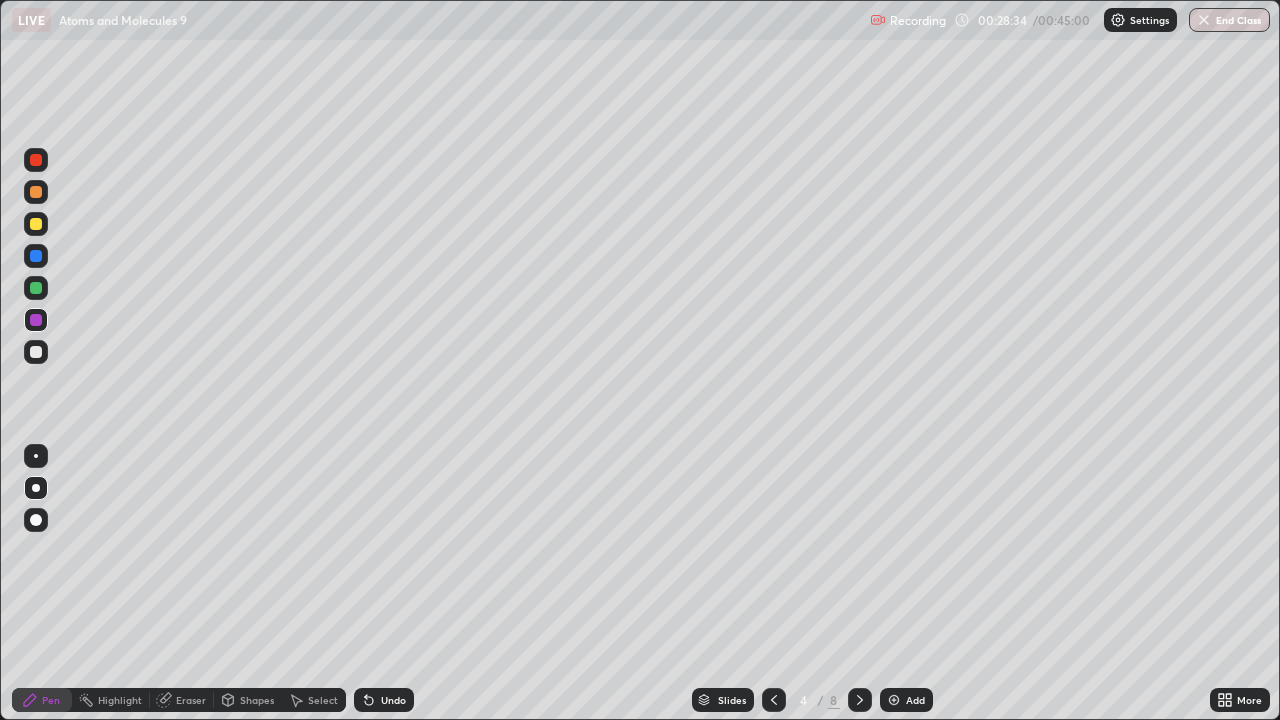 click 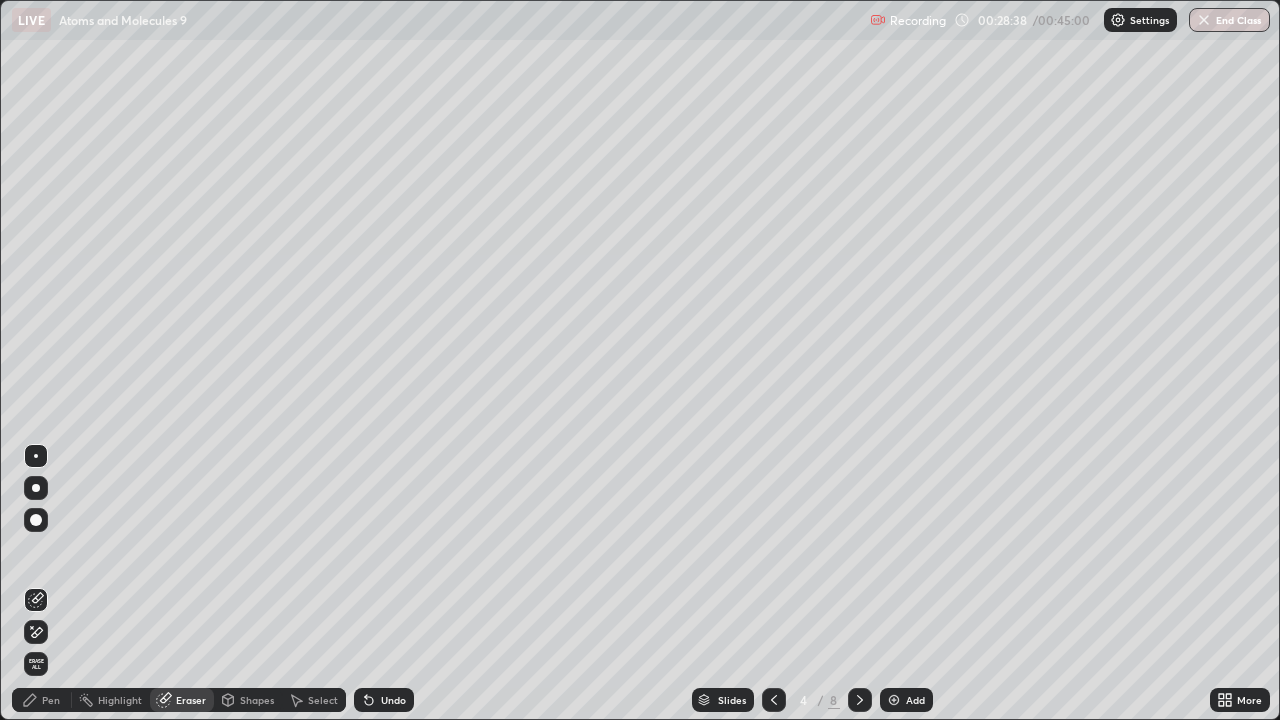 click on "Pen" at bounding box center [42, 700] 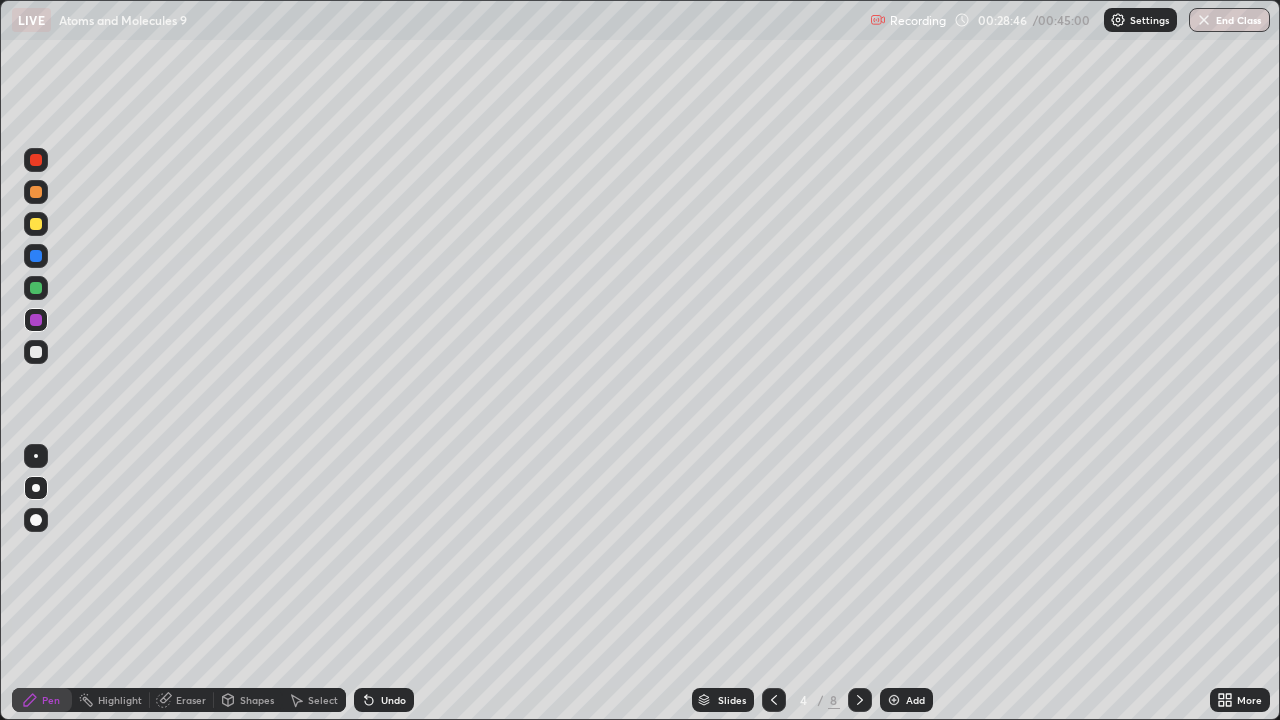 click at bounding box center [36, 256] 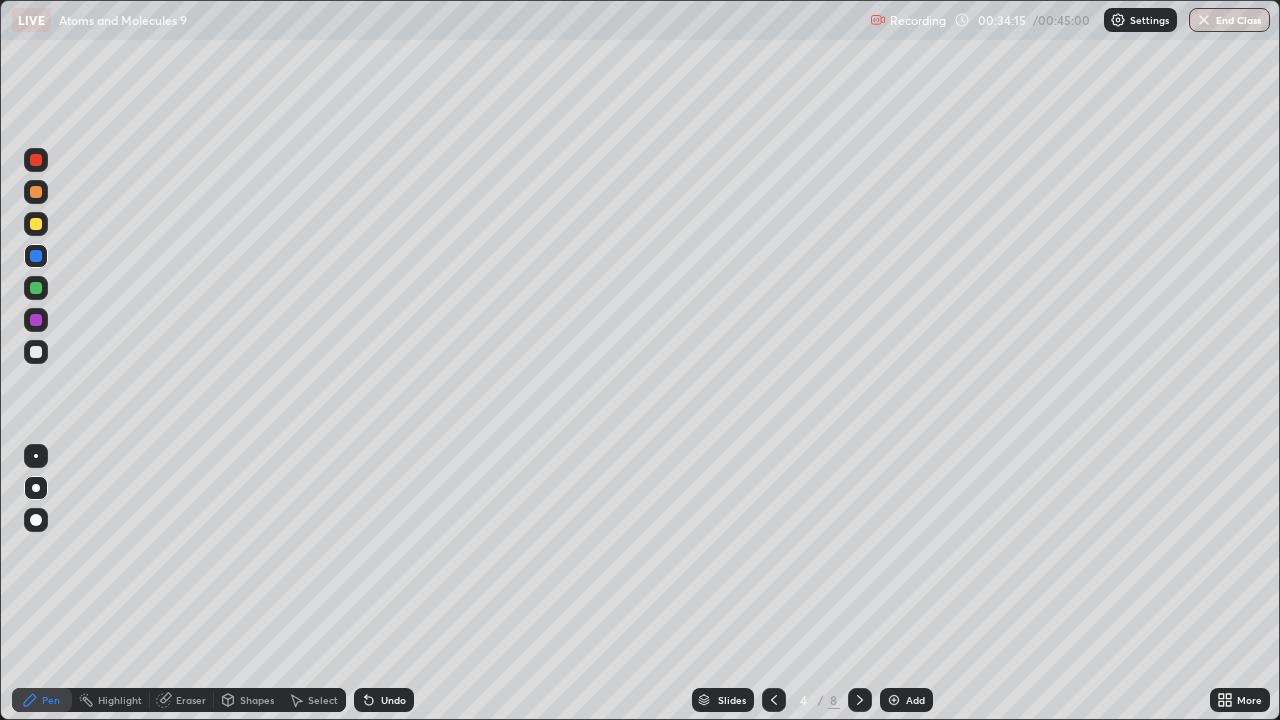 click 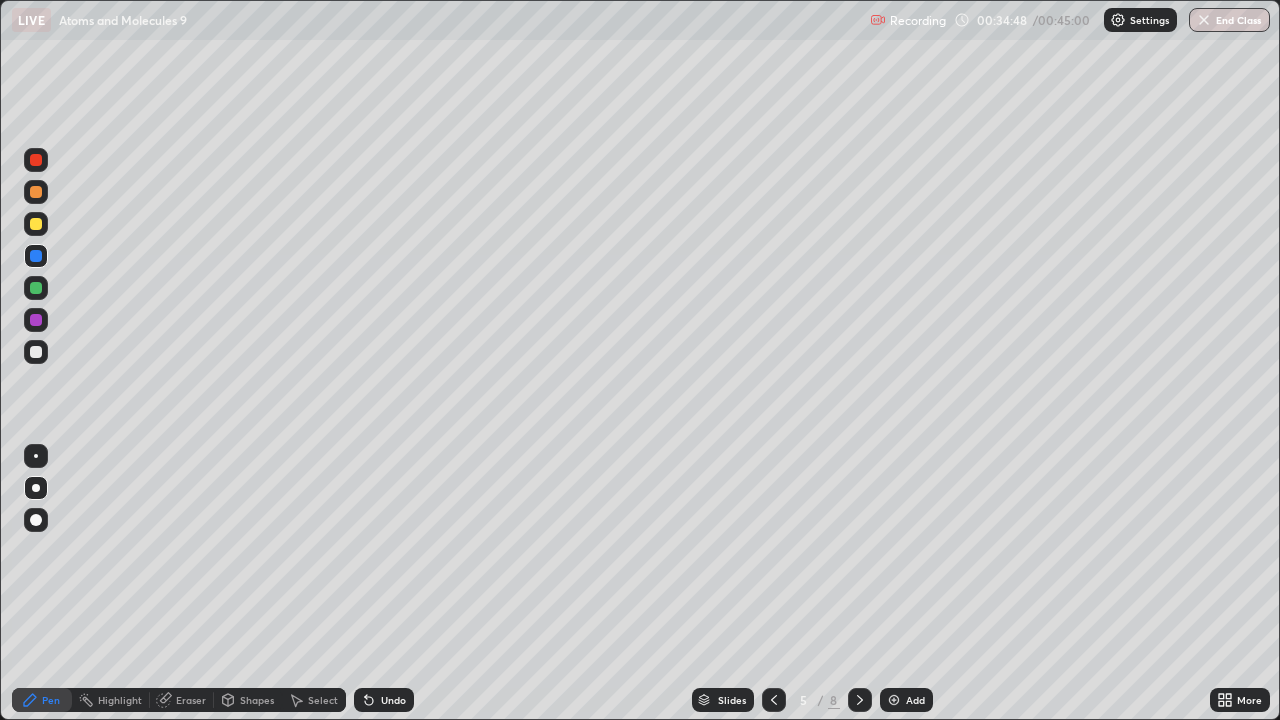 click on "End Class" at bounding box center [1229, 20] 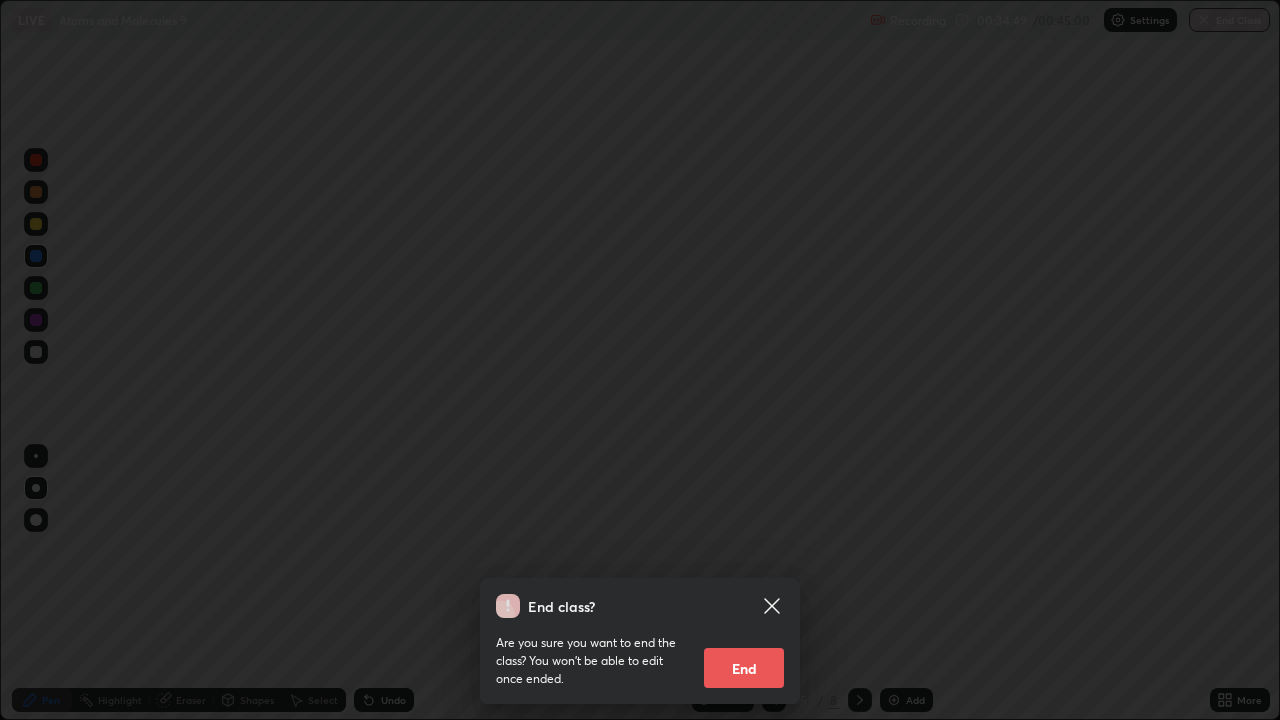 click on "End" at bounding box center (744, 668) 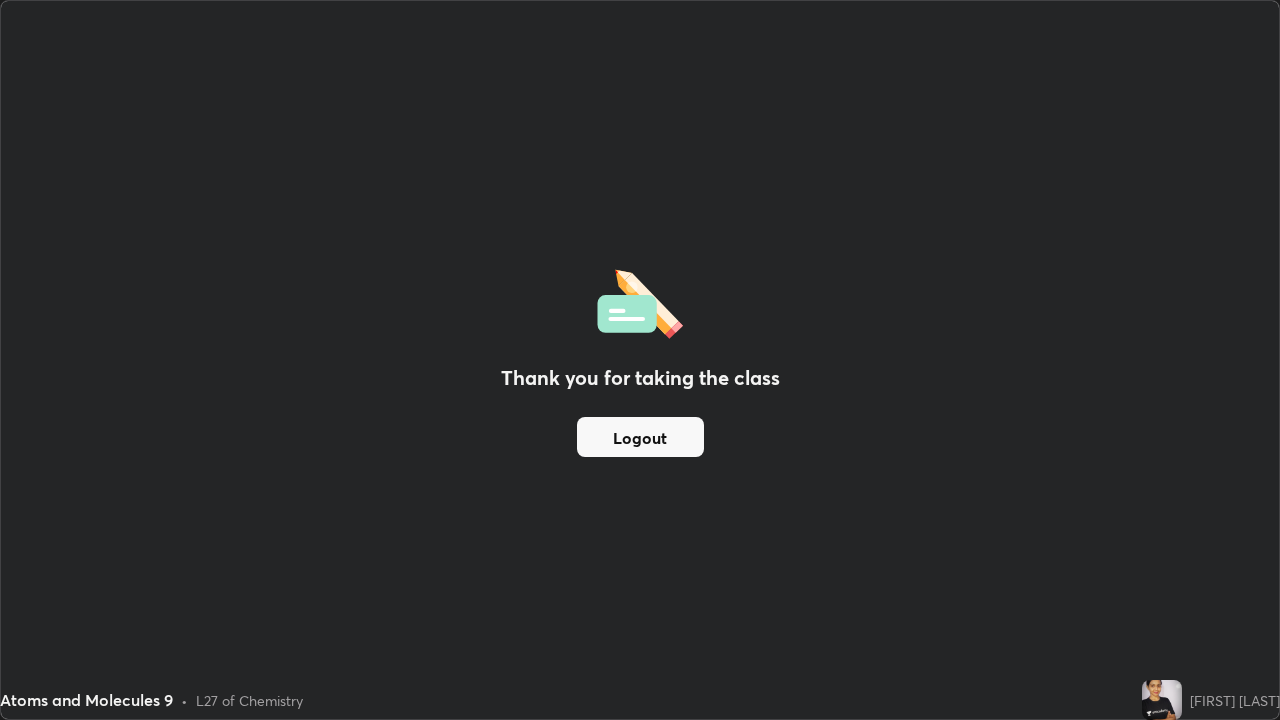 click on "Logout" at bounding box center [640, 437] 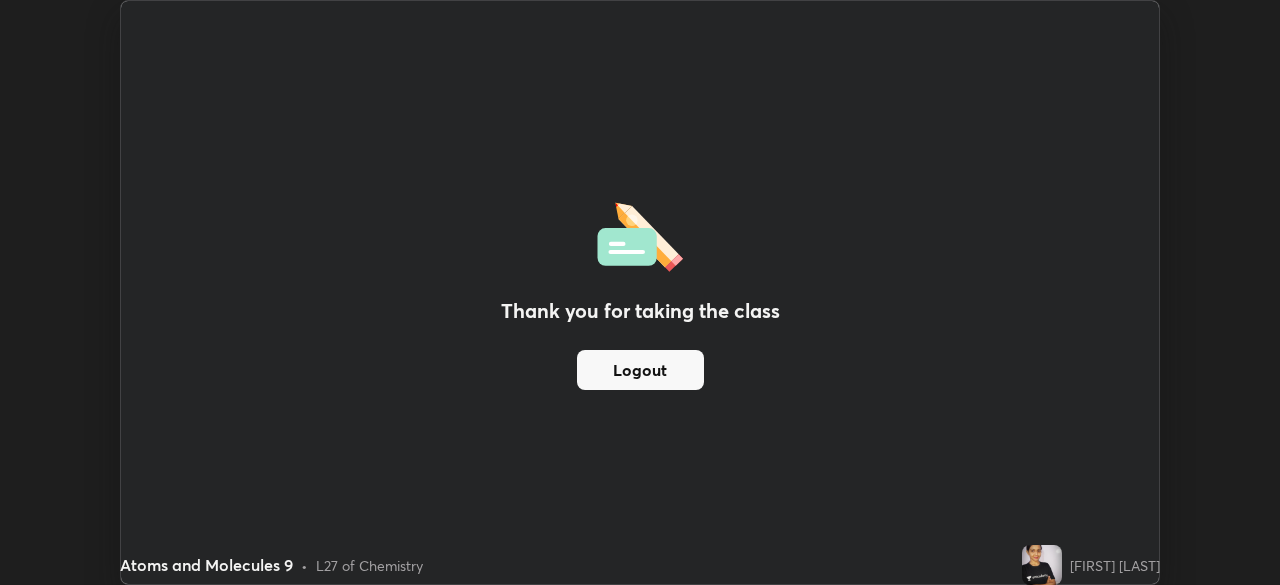 scroll, scrollTop: 585, scrollLeft: 1280, axis: both 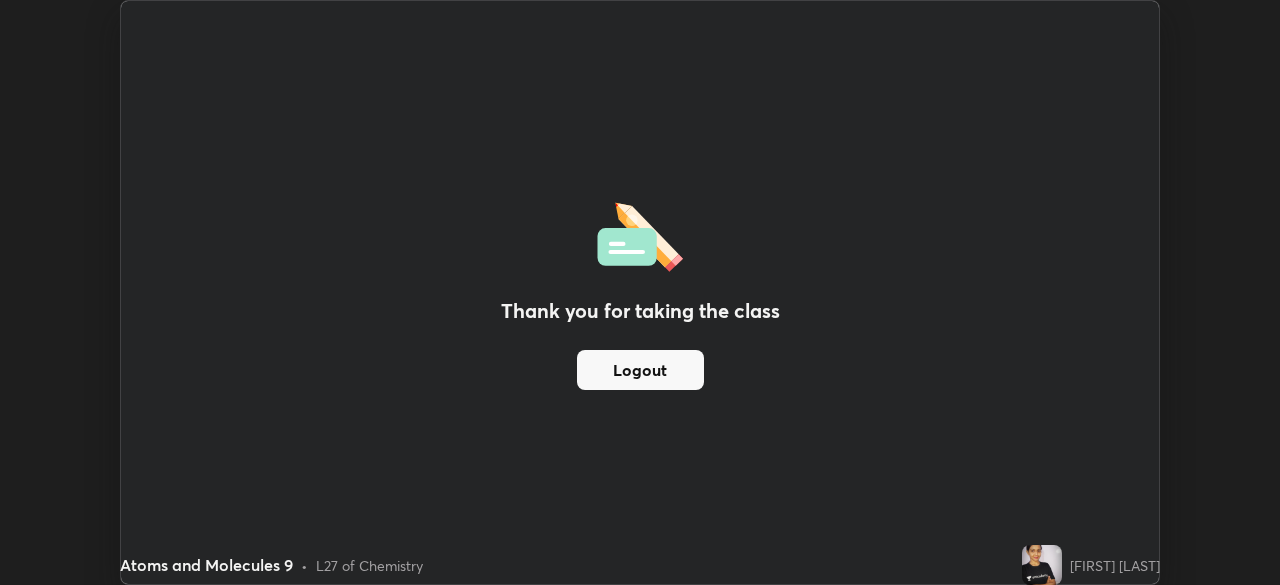 click on "Logout" at bounding box center [640, 370] 